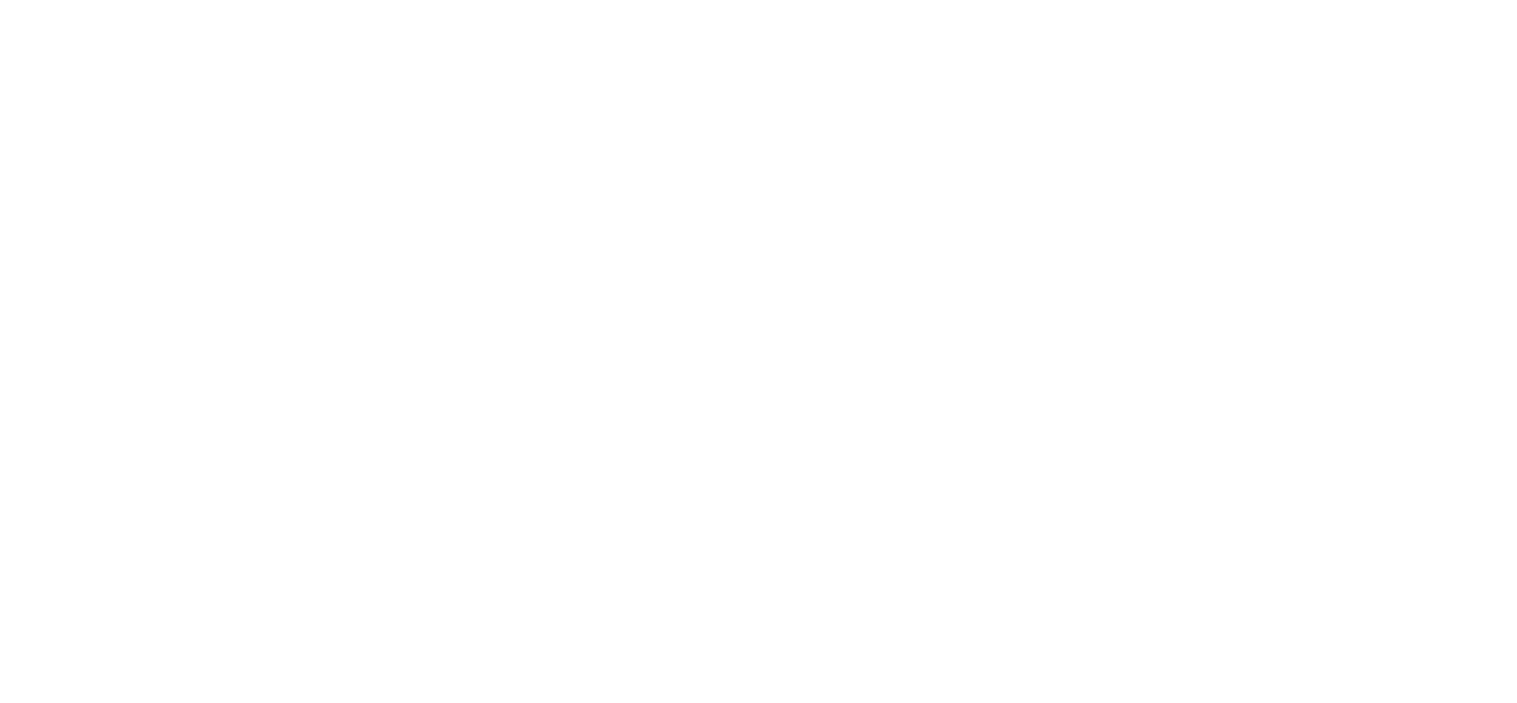 scroll, scrollTop: 0, scrollLeft: 0, axis: both 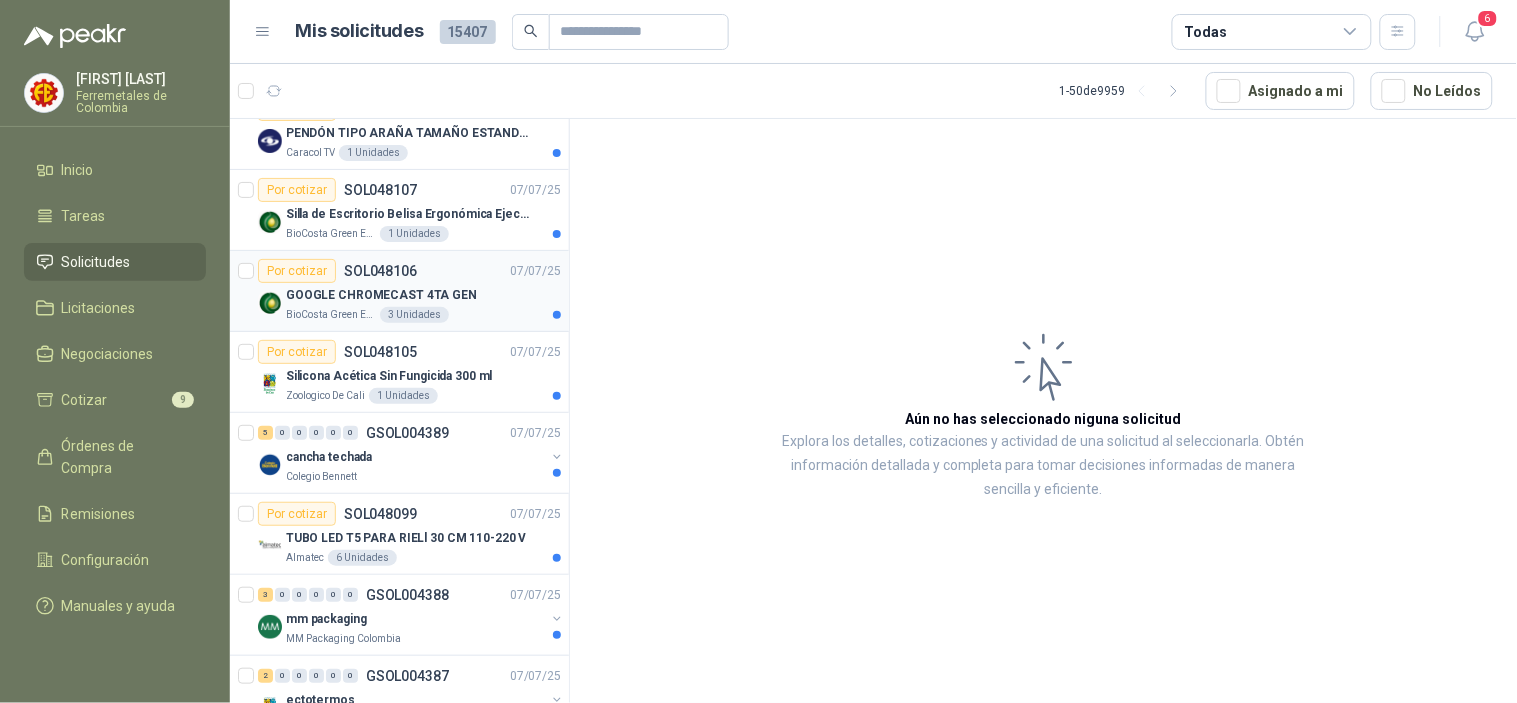 click on "Por cotizar SOL048106 07/07/25" at bounding box center [409, 271] 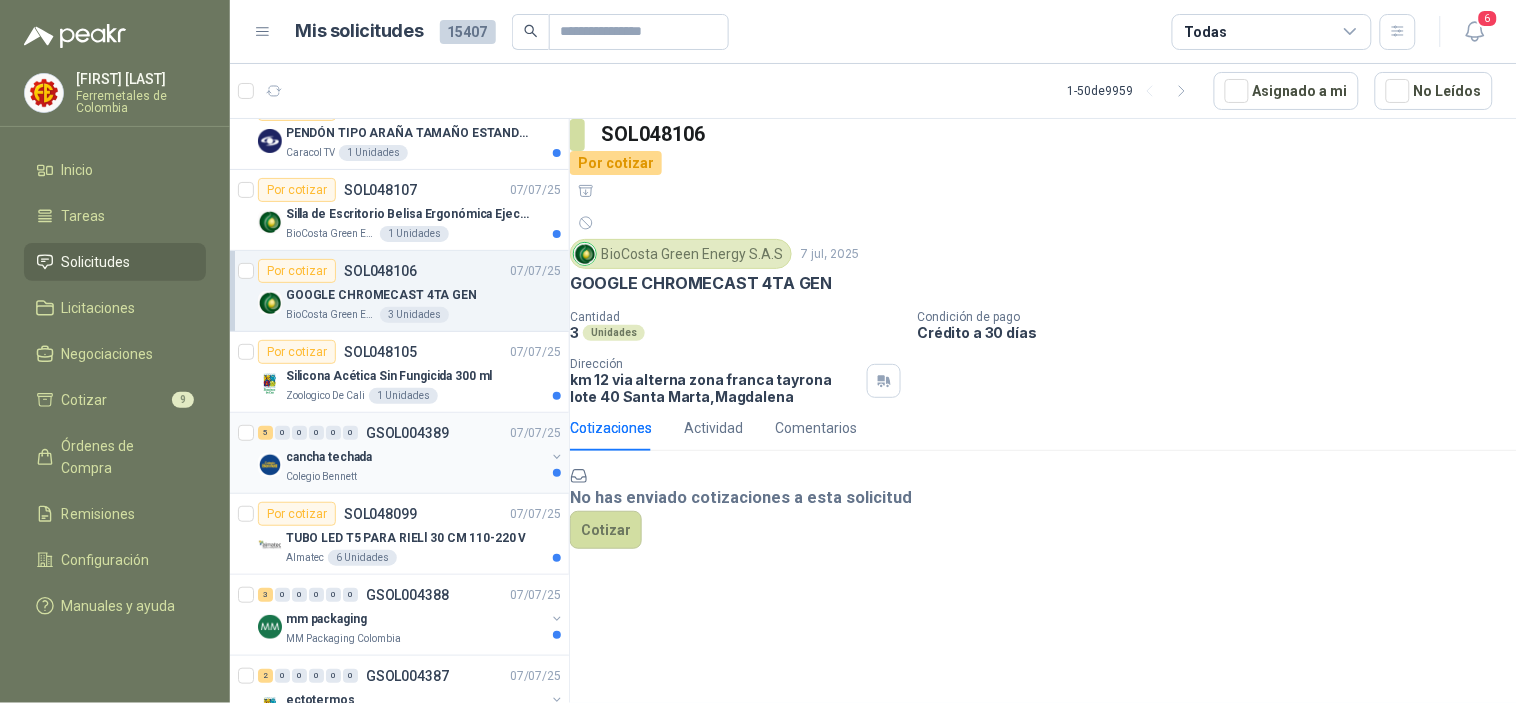 scroll, scrollTop: 222, scrollLeft: 0, axis: vertical 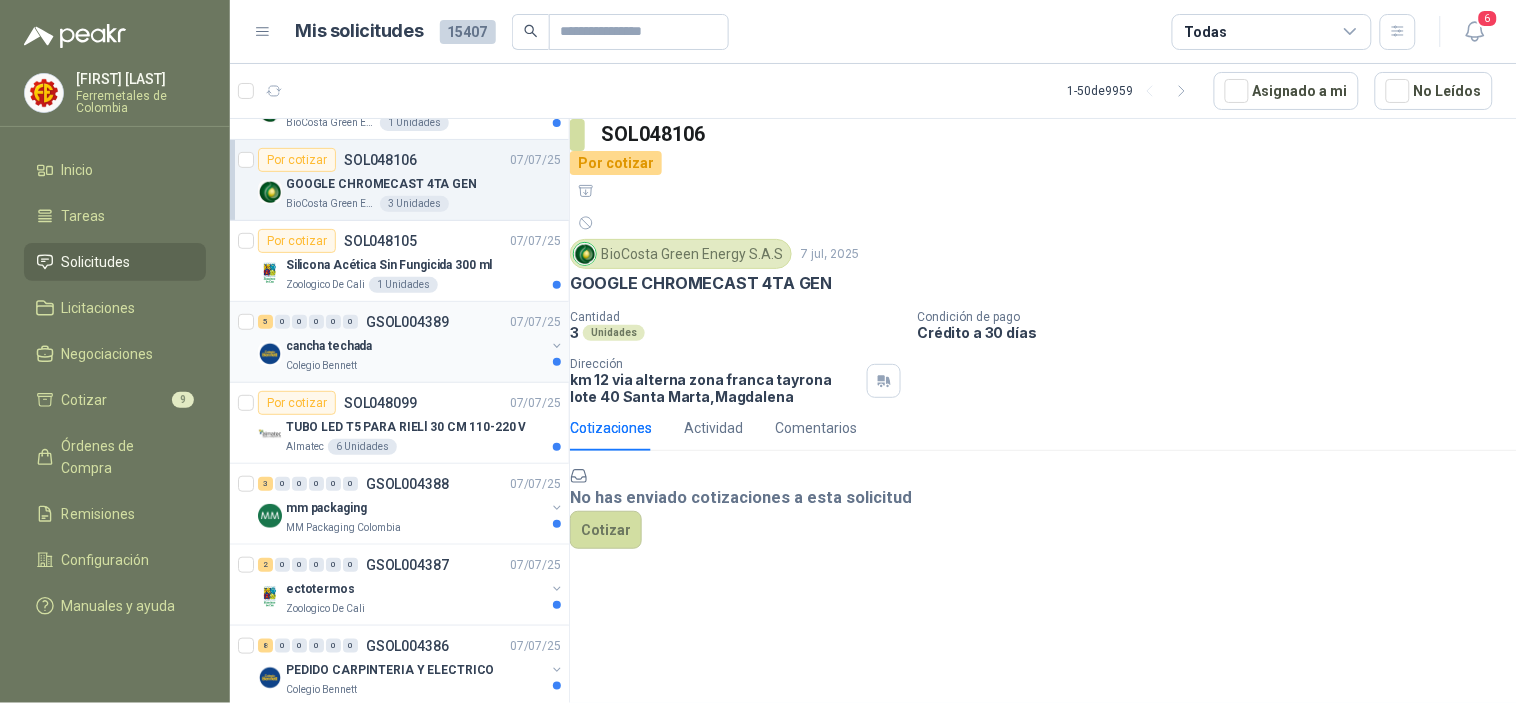 click on "cancha techada" at bounding box center (415, 346) 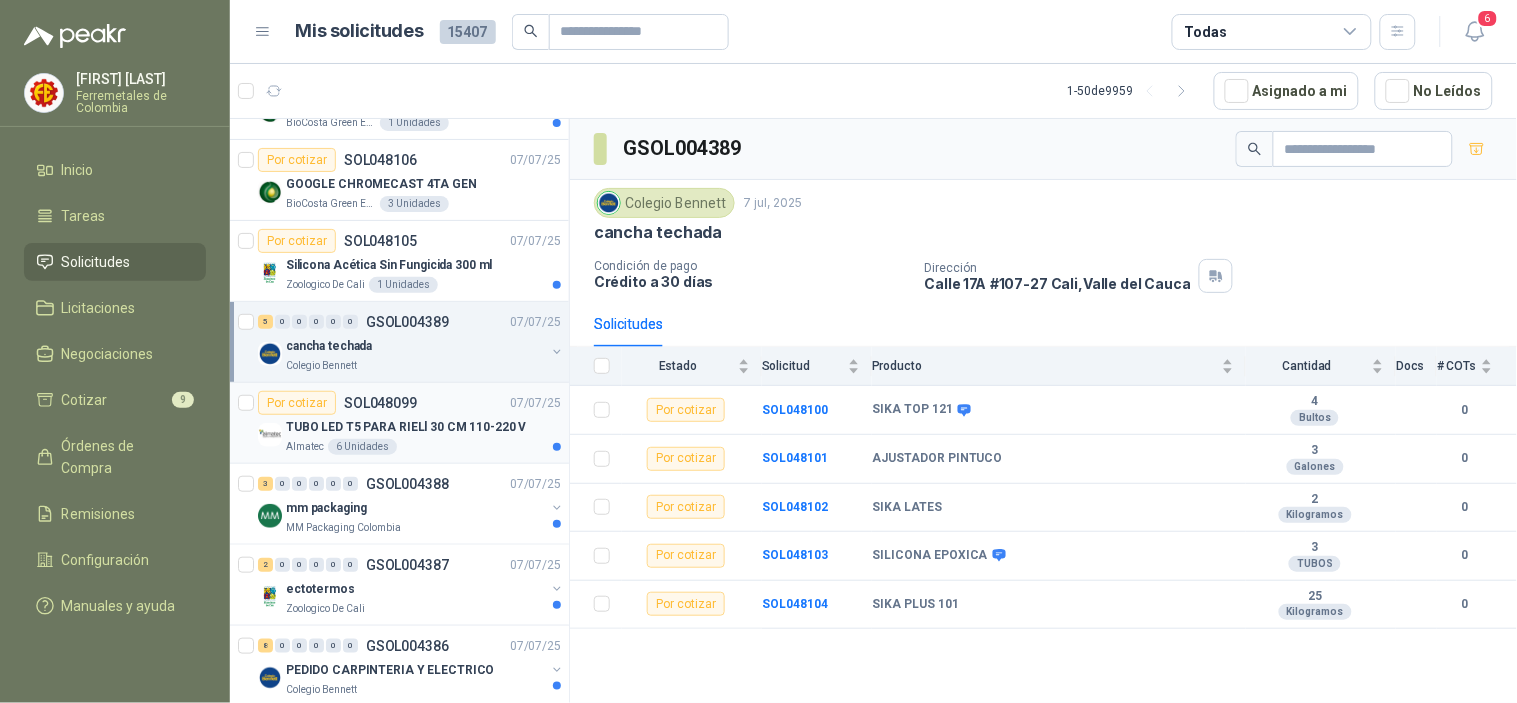click on "Almatec 6   Unidades" at bounding box center (423, 447) 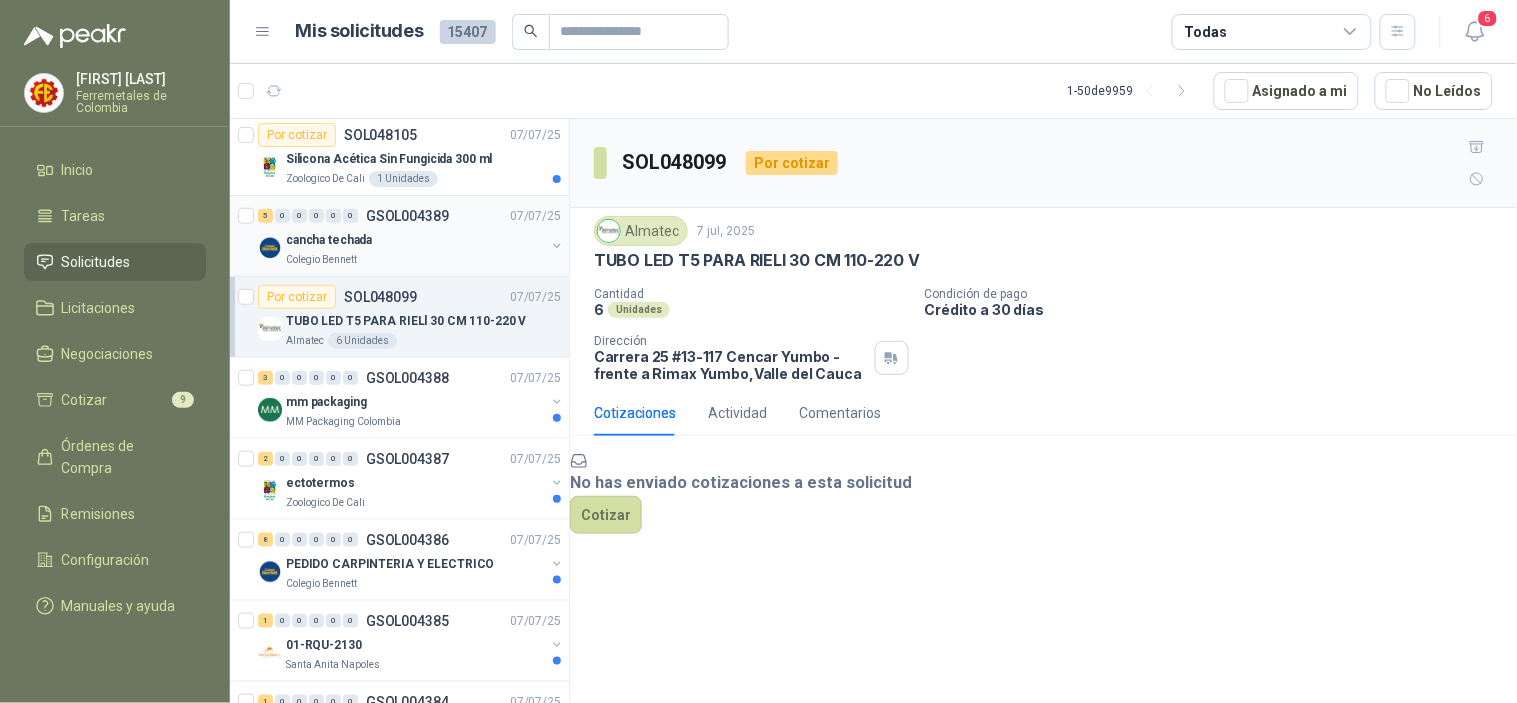 scroll, scrollTop: 333, scrollLeft: 0, axis: vertical 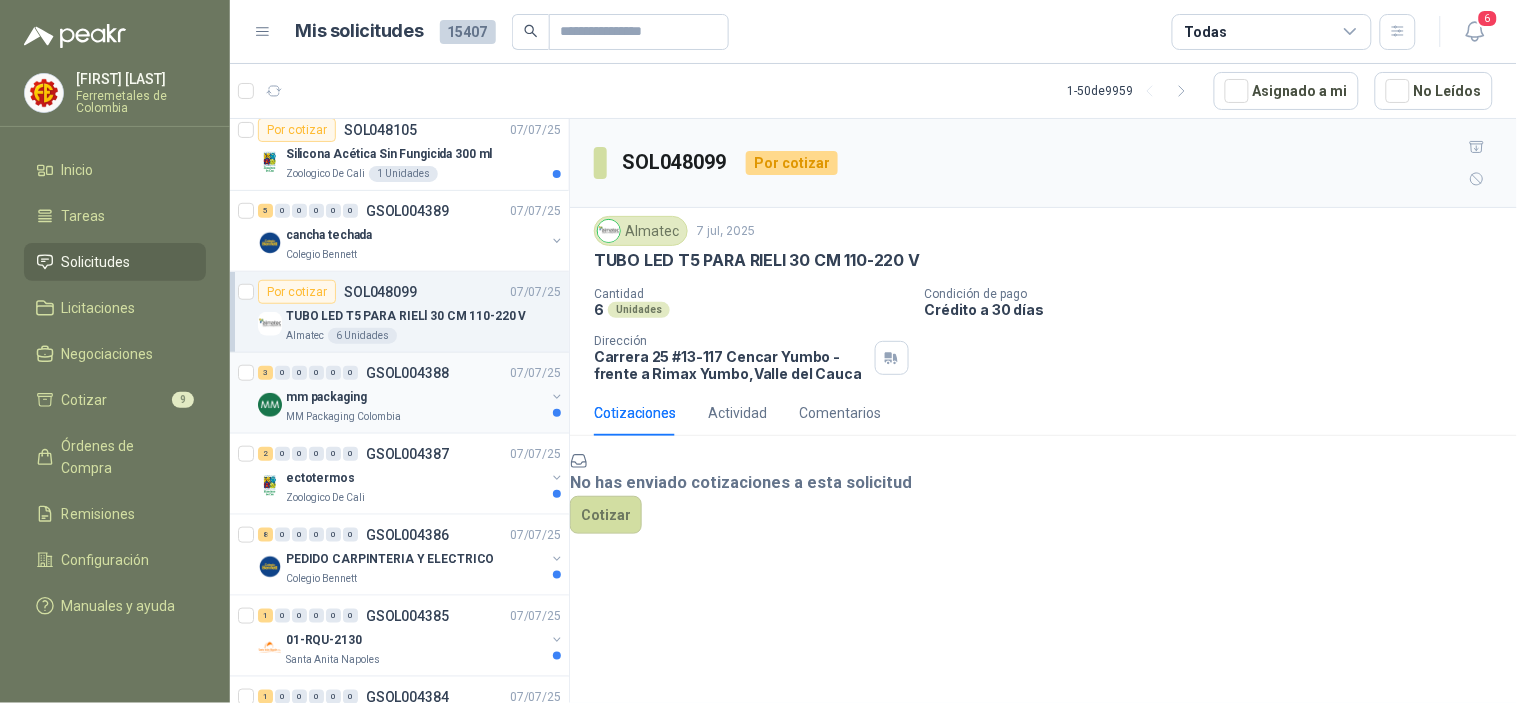 click on "mm packaging" at bounding box center [415, 397] 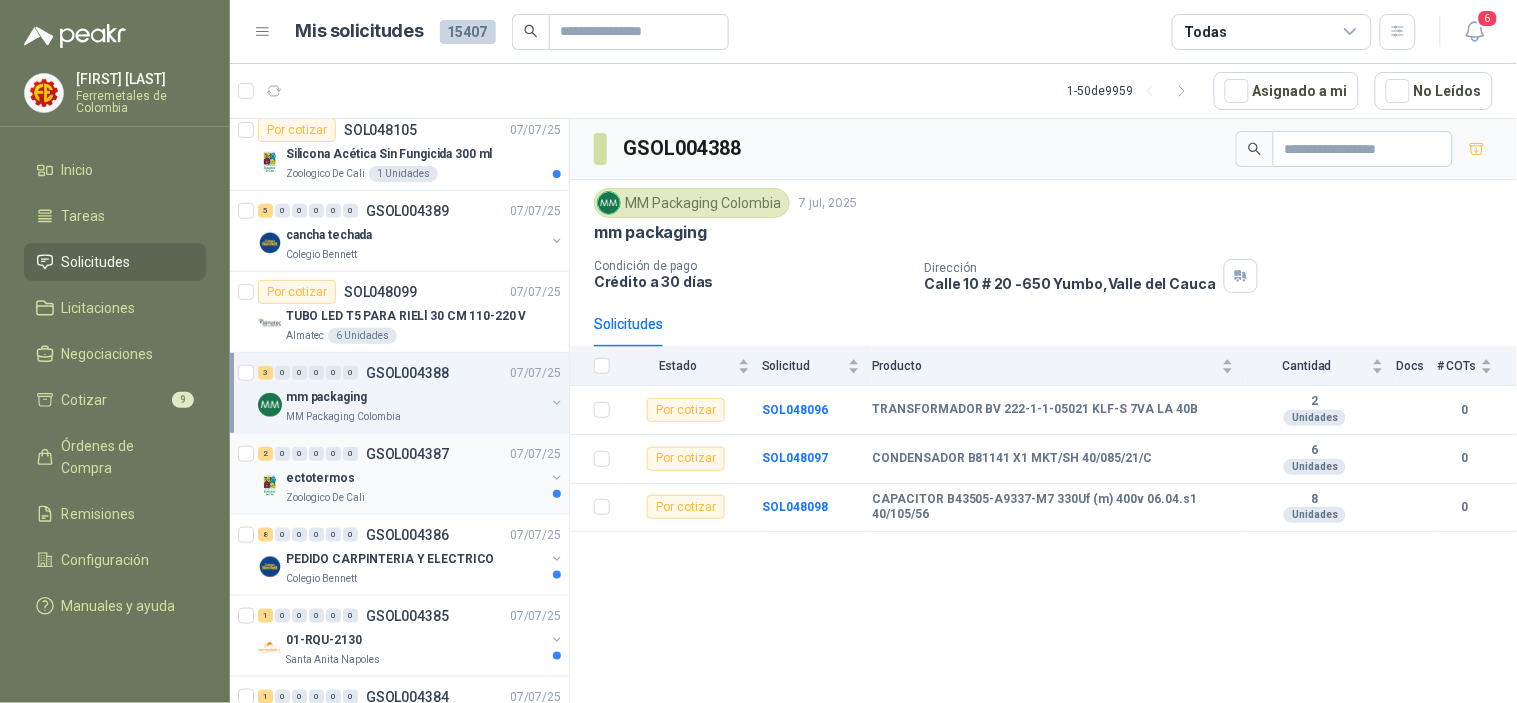 click on "ectotermos" at bounding box center [320, 478] 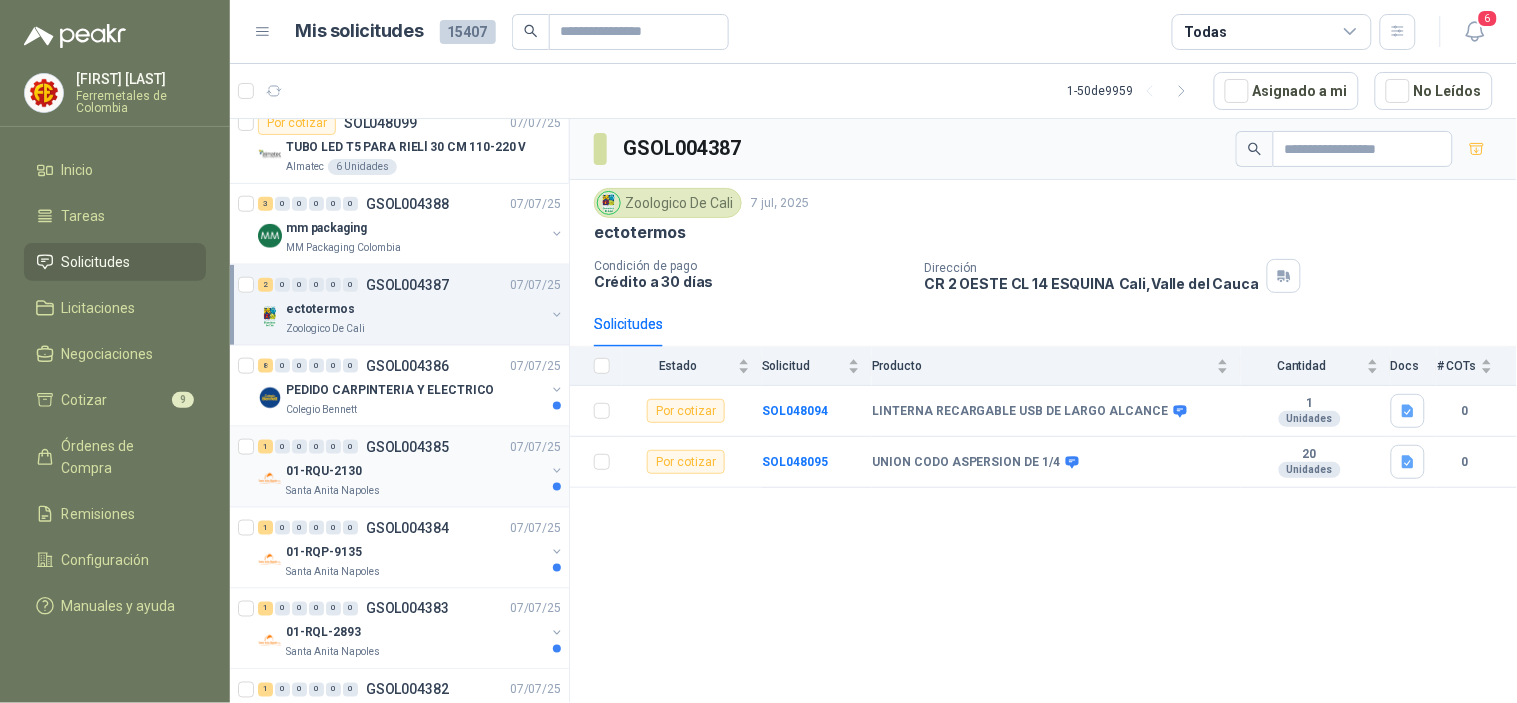 scroll, scrollTop: 555, scrollLeft: 0, axis: vertical 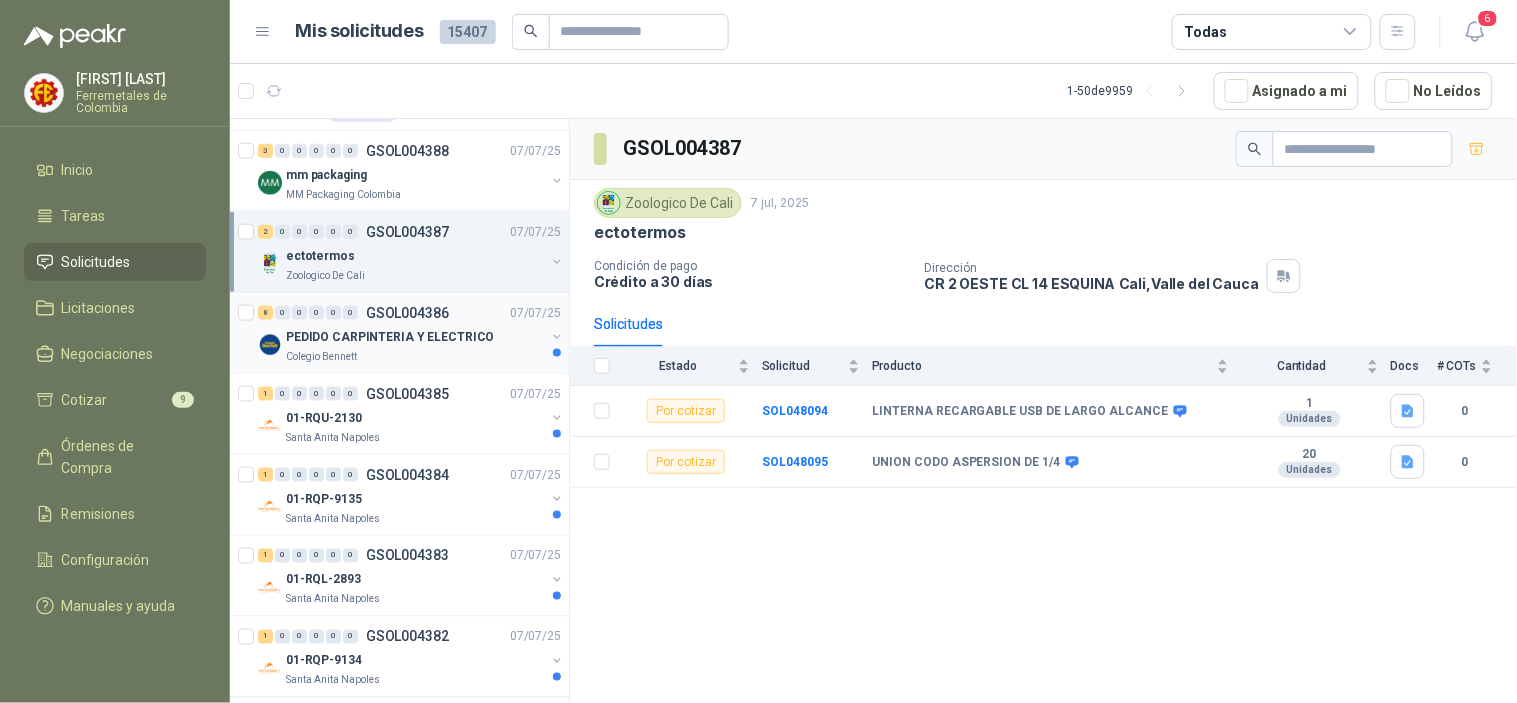 click on "GSOL004386" at bounding box center [407, 313] 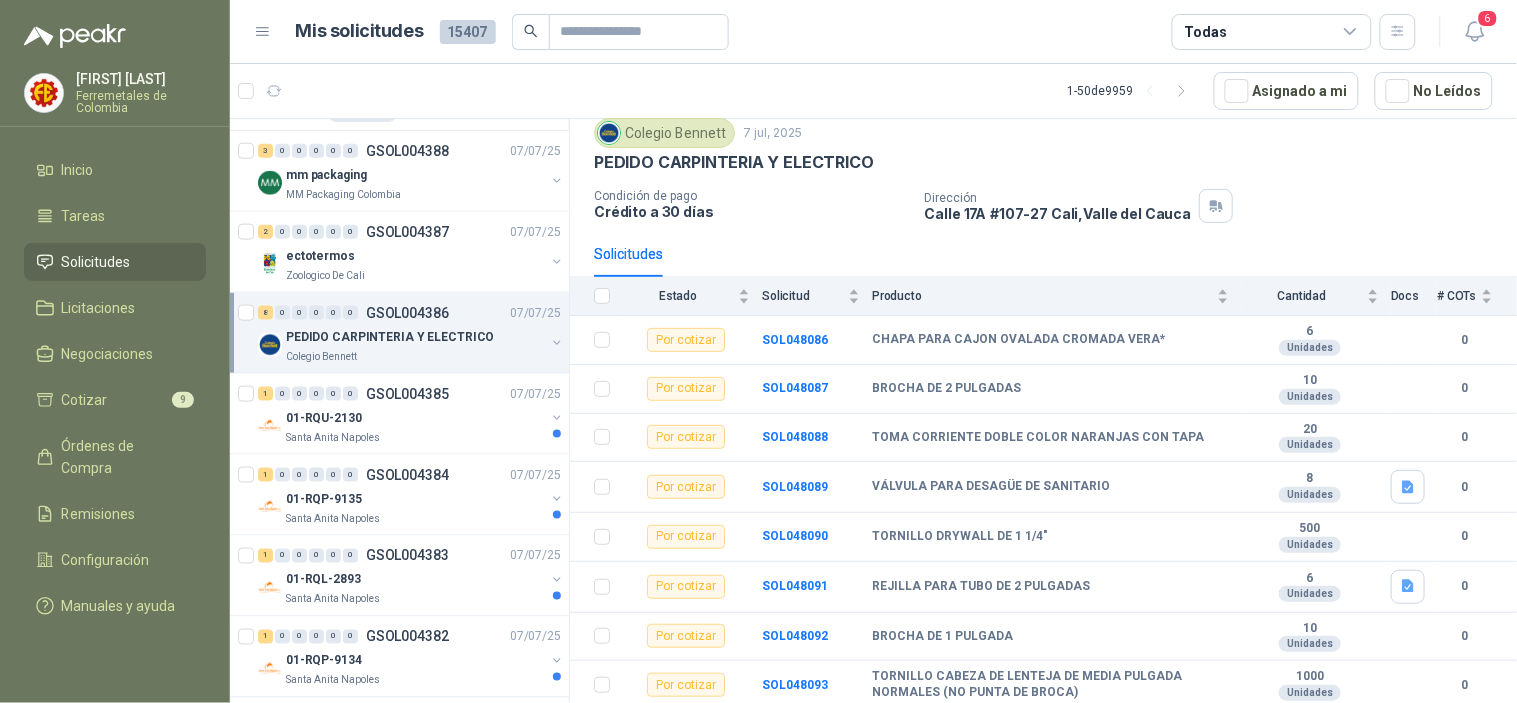 scroll, scrollTop: 73, scrollLeft: 0, axis: vertical 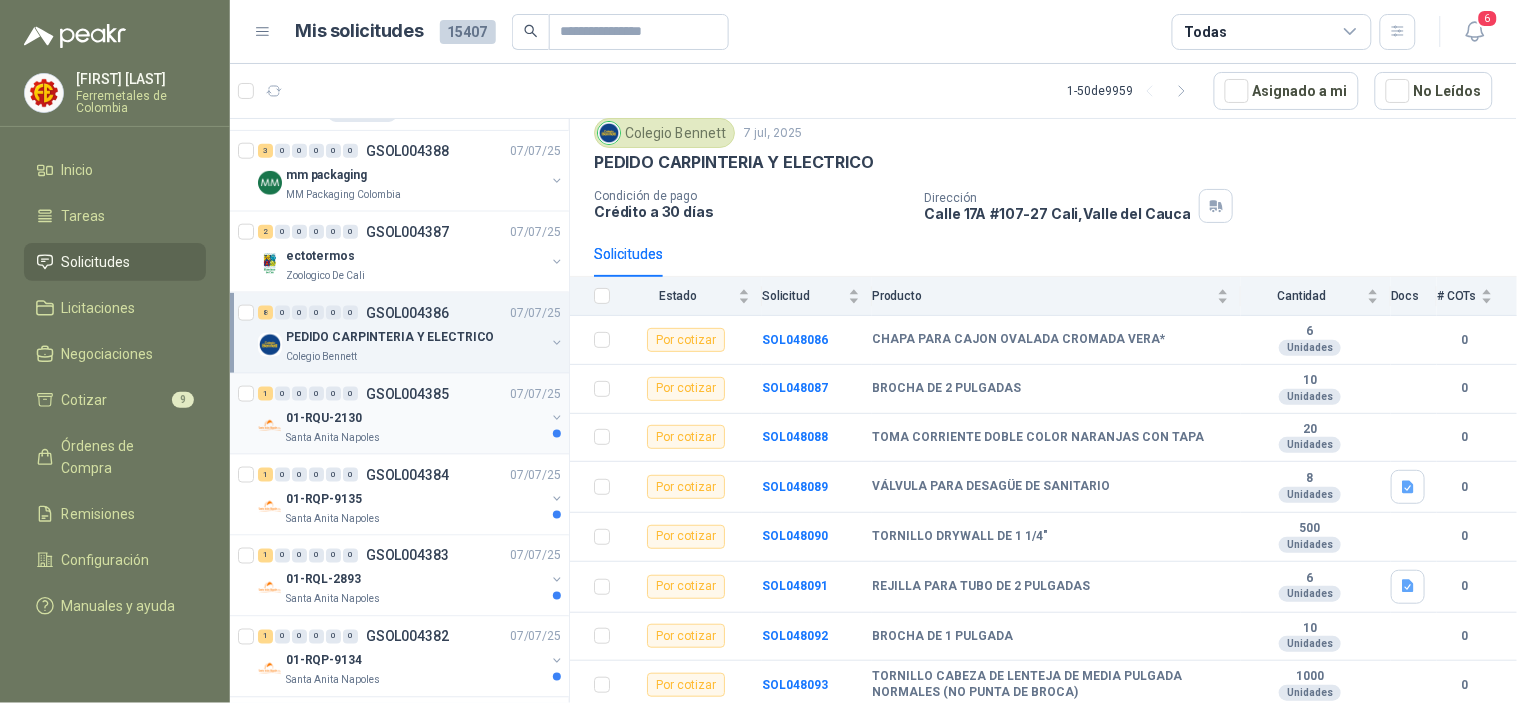 click on "1   0   0   0   0   0   GSOL004385 07/07/25" at bounding box center (411, 394) 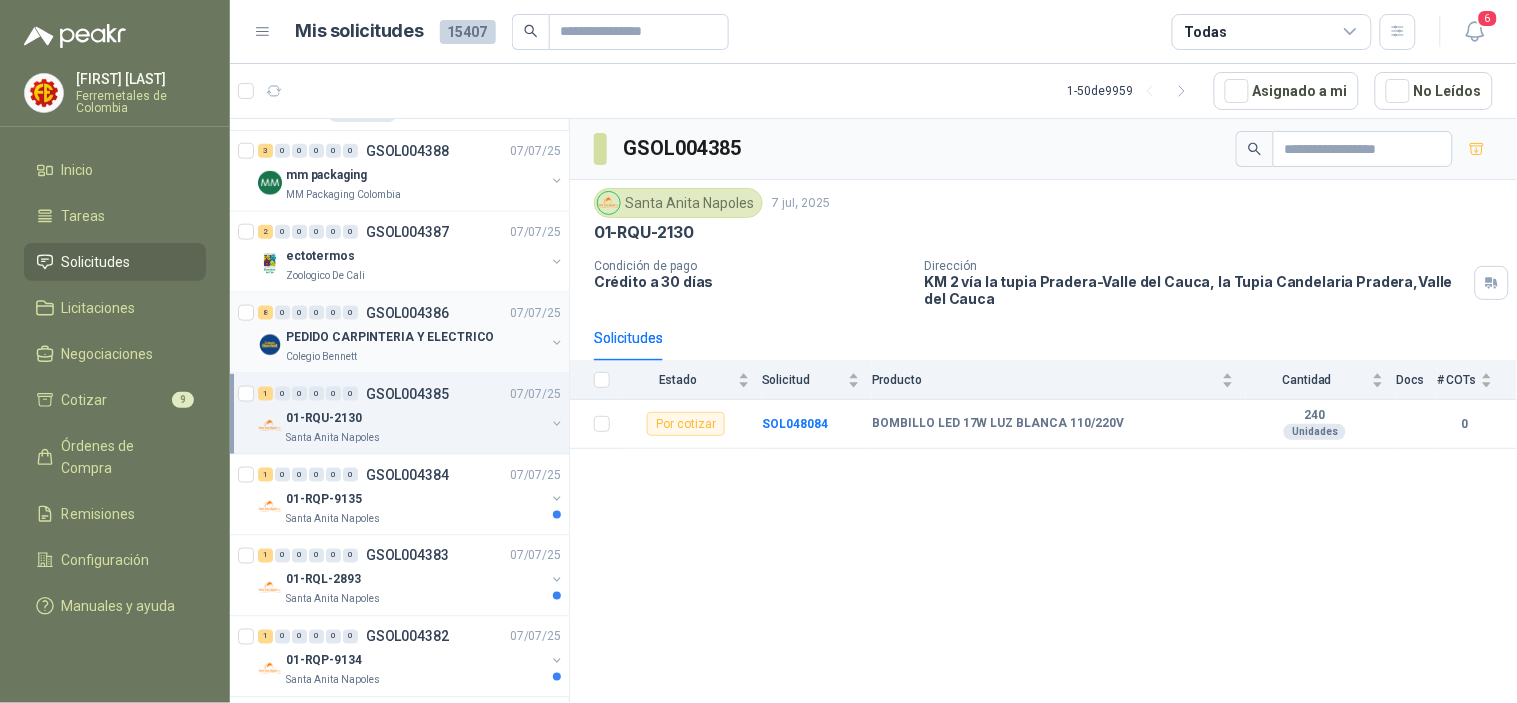 click on "Colegio Bennett" at bounding box center (415, 357) 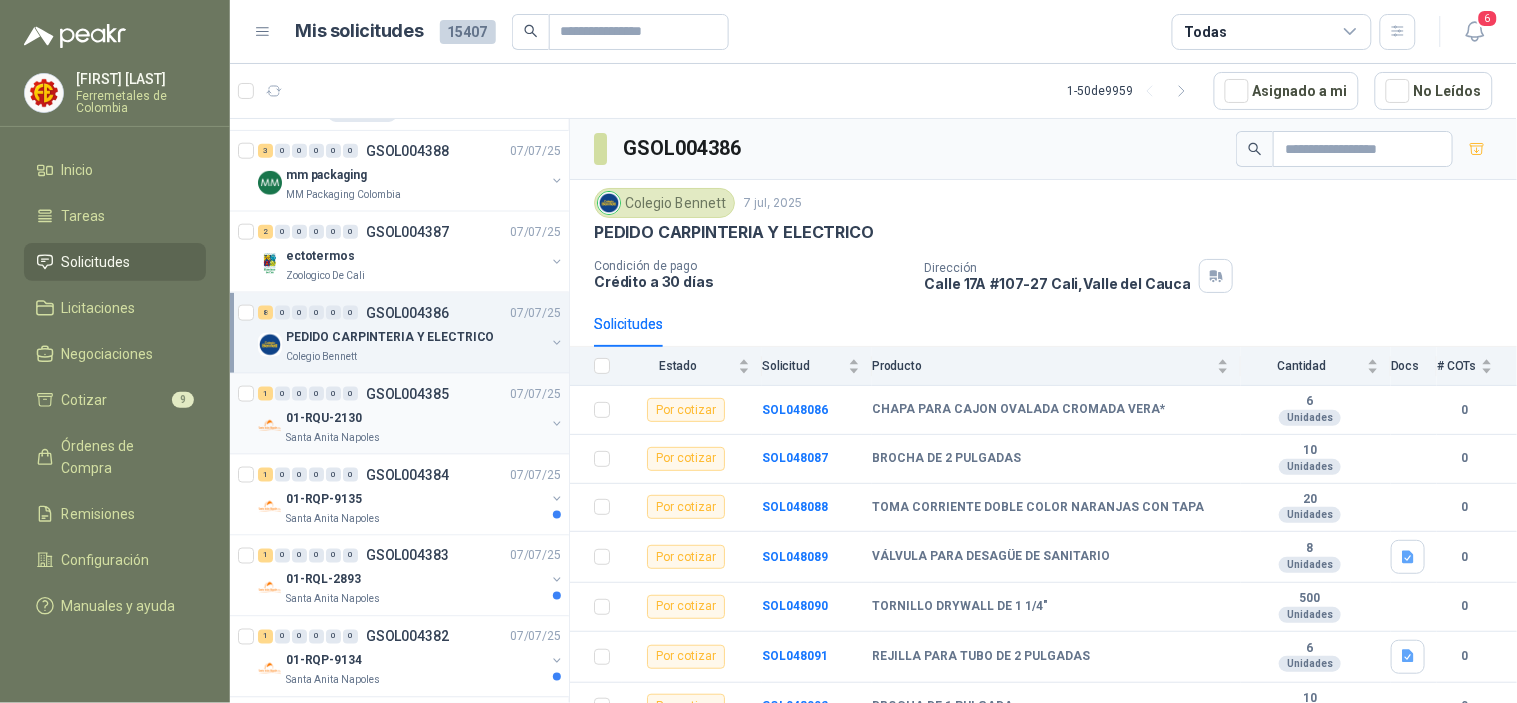 click on "GSOL004385" at bounding box center [407, 394] 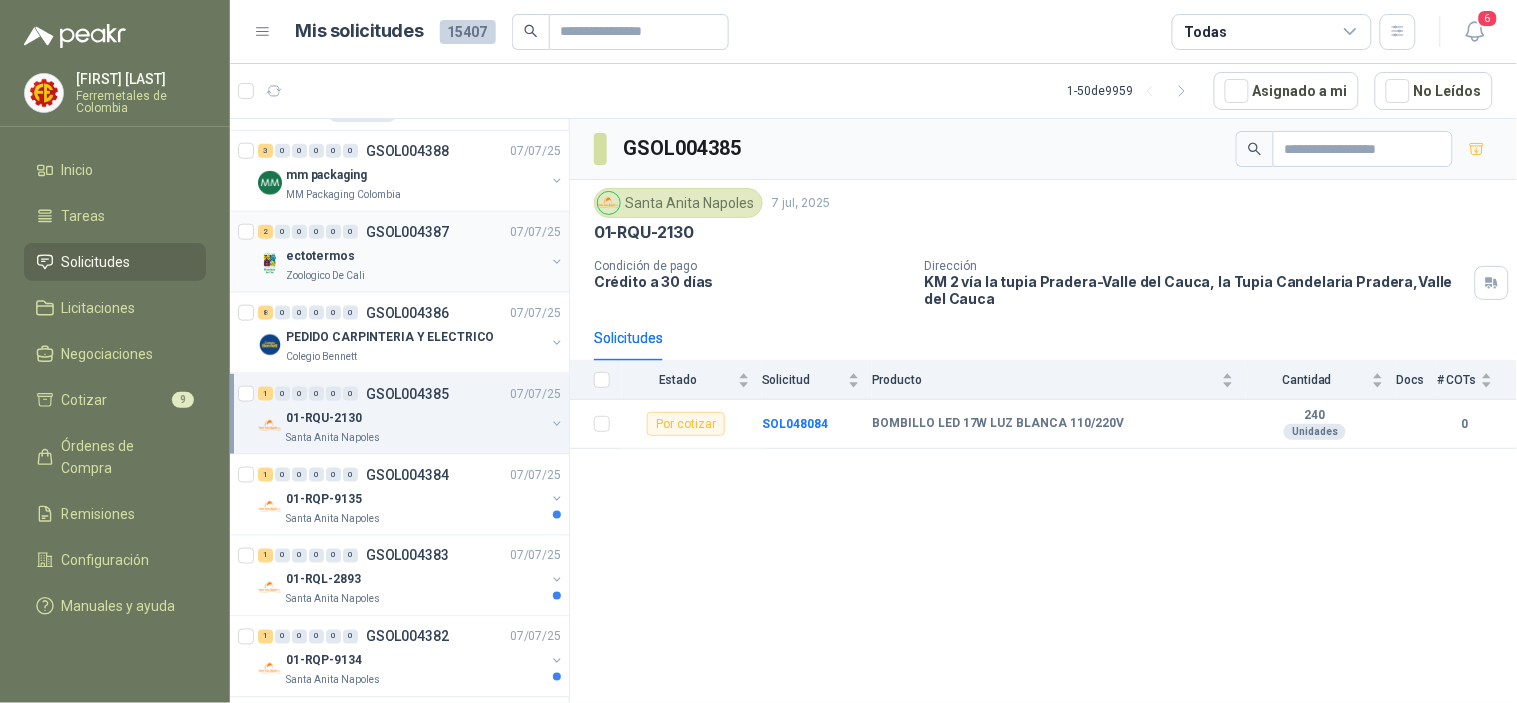 click on "Zoologico De Cali" at bounding box center [415, 276] 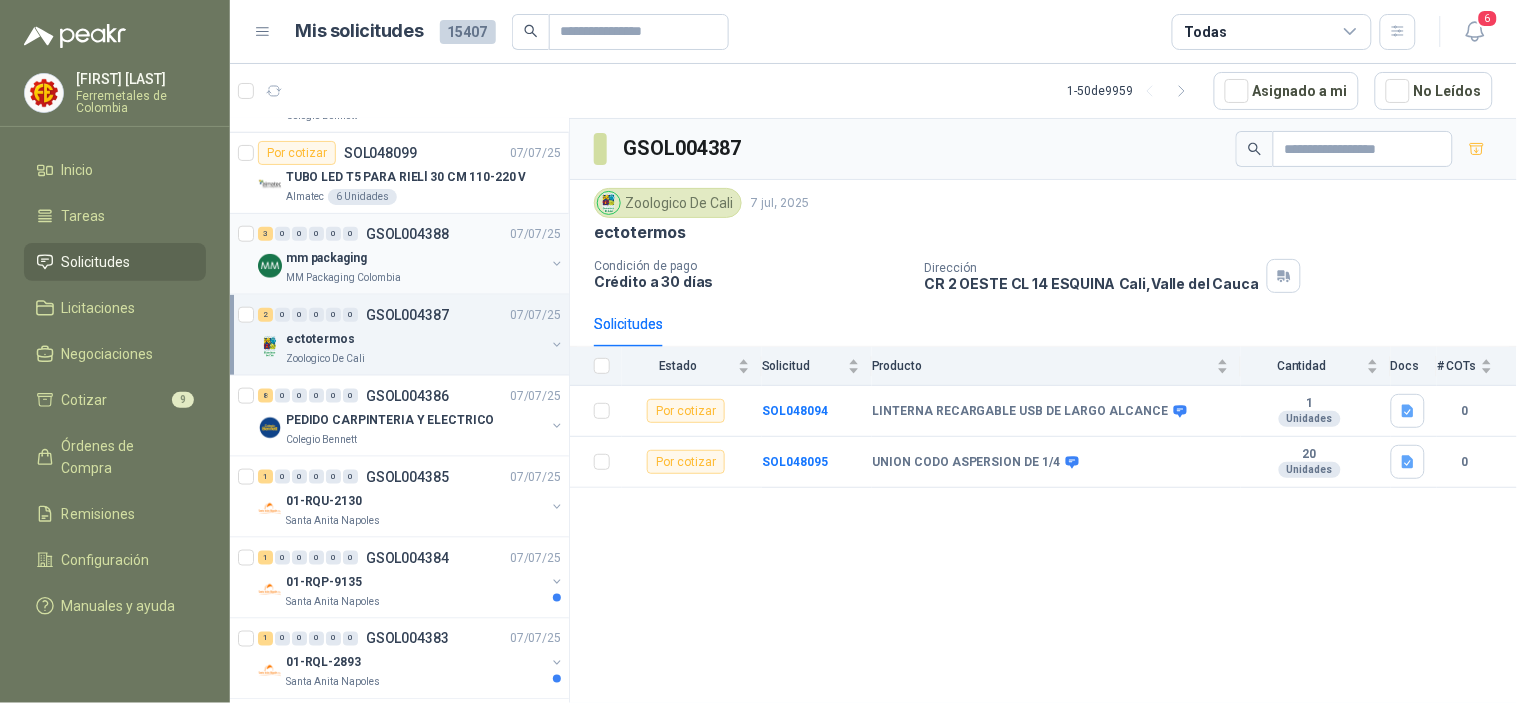 scroll, scrollTop: 333, scrollLeft: 0, axis: vertical 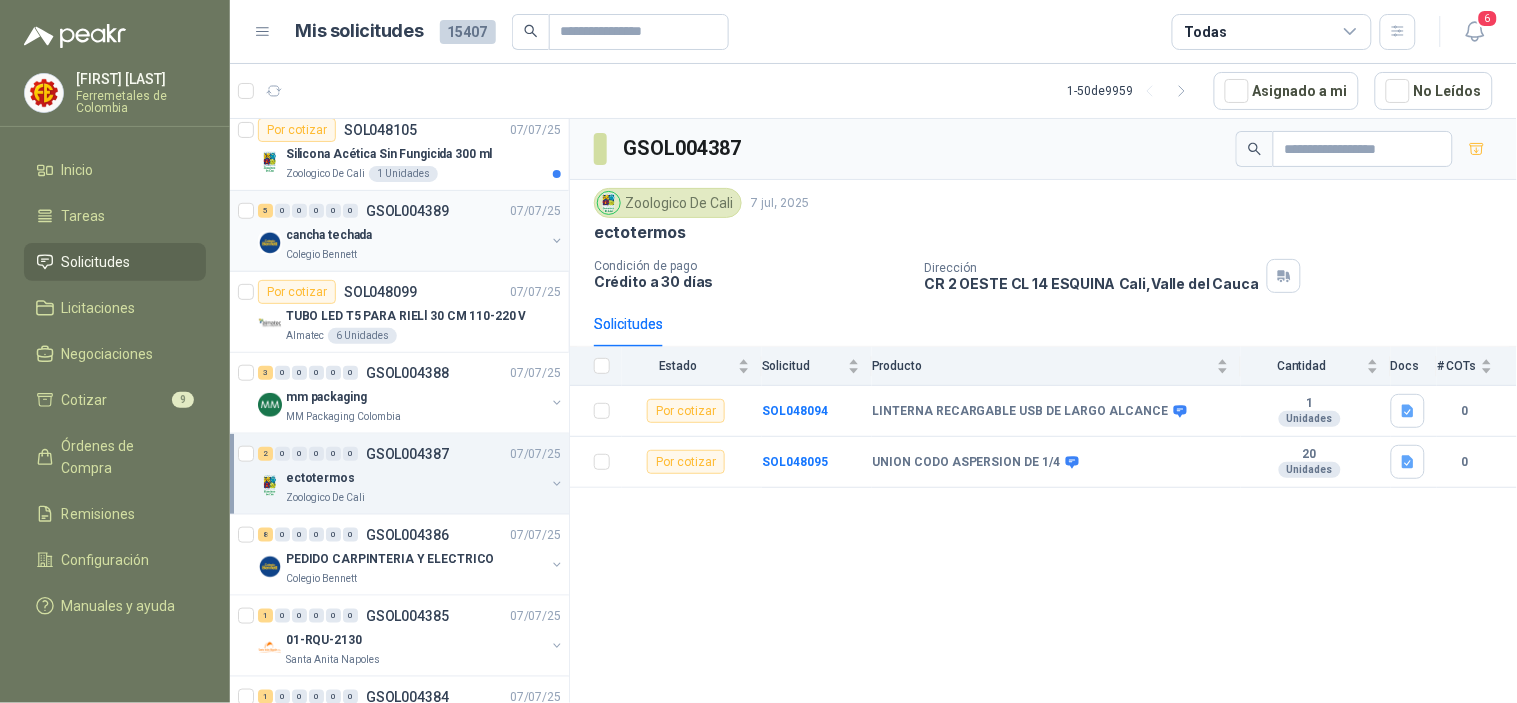 click on "Colegio Bennett" at bounding box center [415, 255] 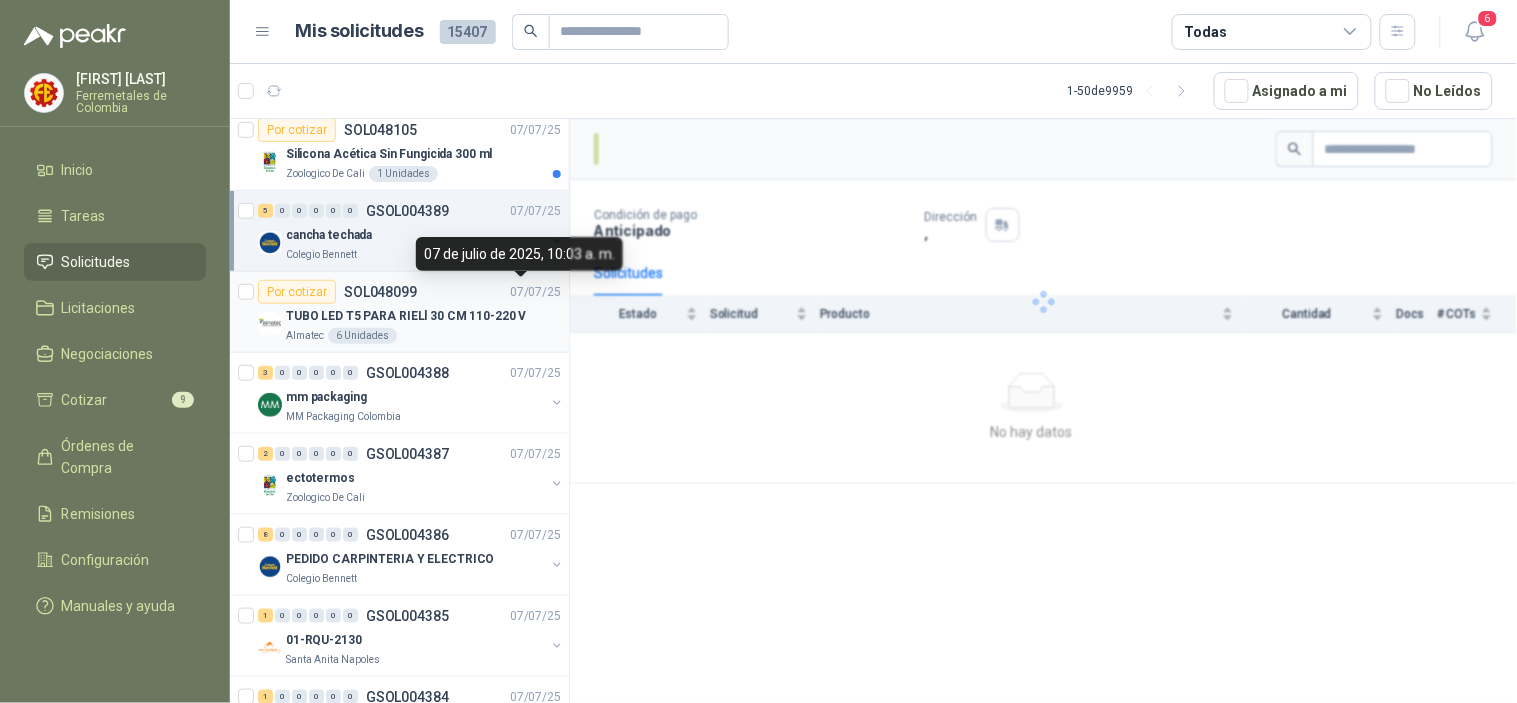 click on "Almatec 6   Unidades" at bounding box center [423, 336] 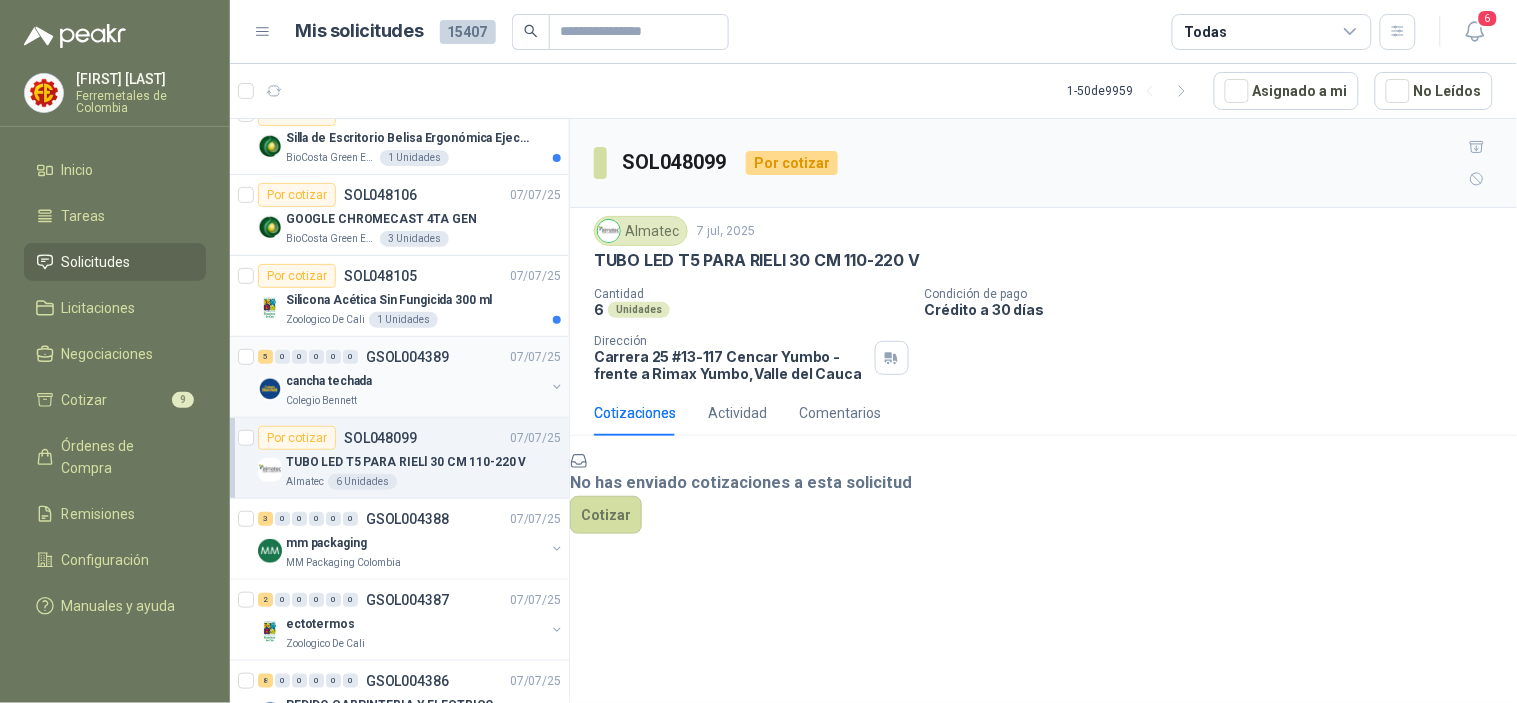 scroll, scrollTop: 0, scrollLeft: 0, axis: both 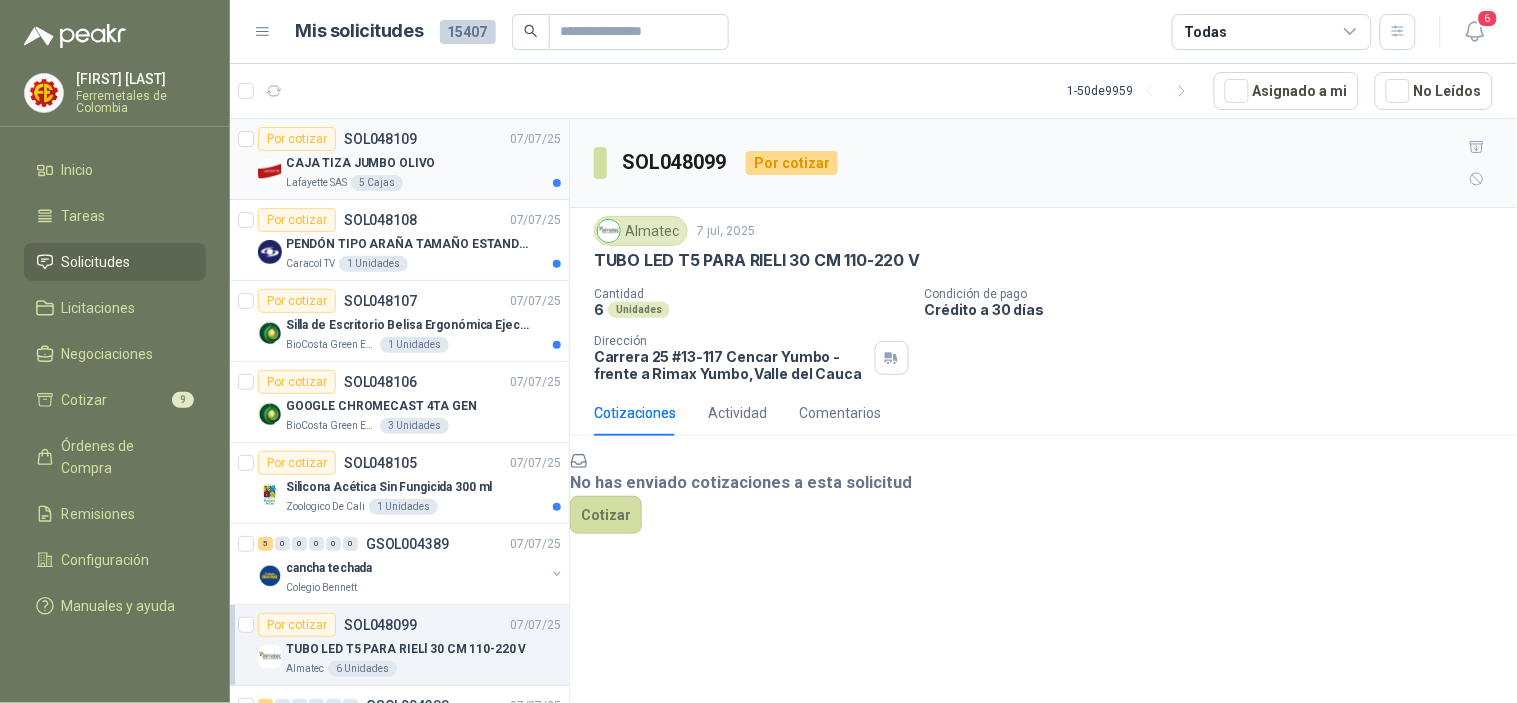 click on "Lafayette SAS 5   Cajas" at bounding box center [423, 183] 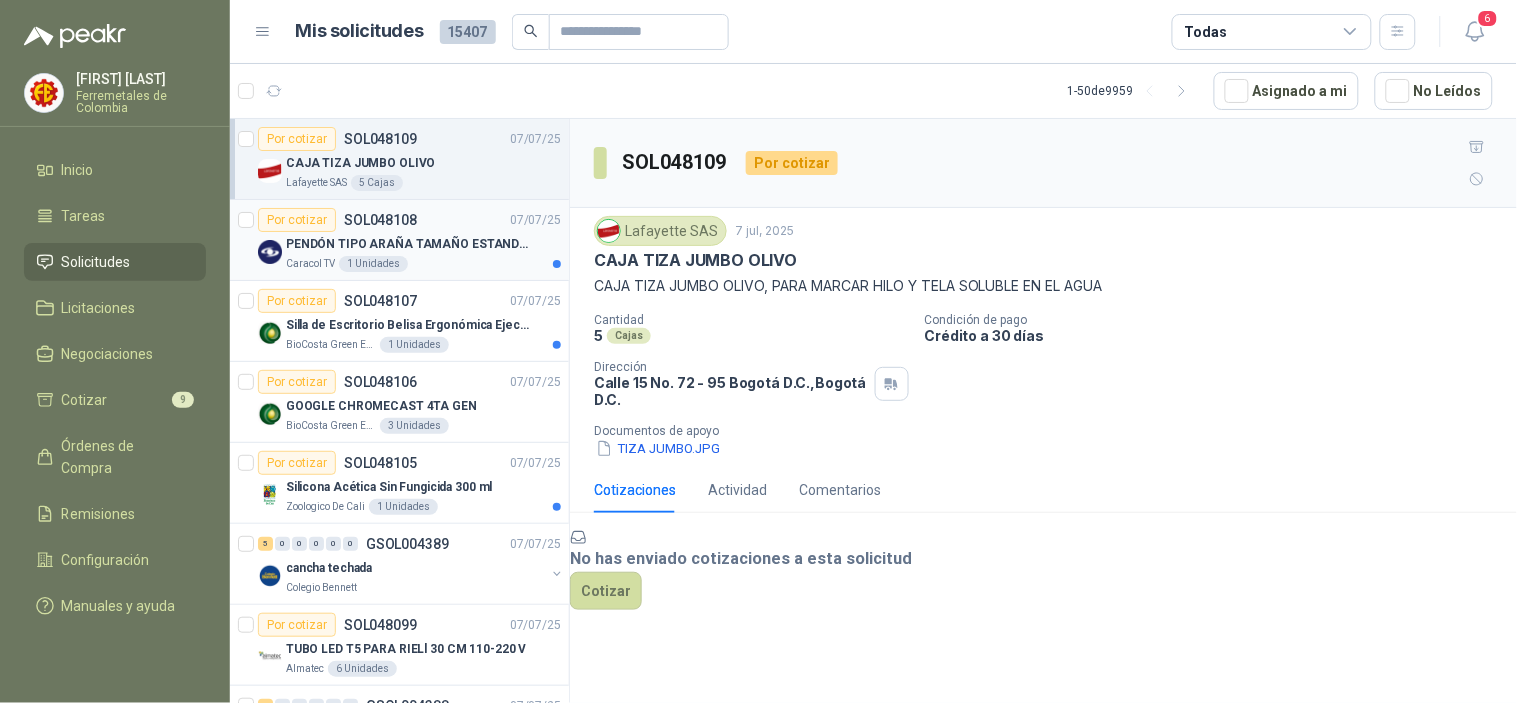 click on "PENDÓN TIPO ARAÑA TAMAÑO ESTANDAR" at bounding box center [410, 244] 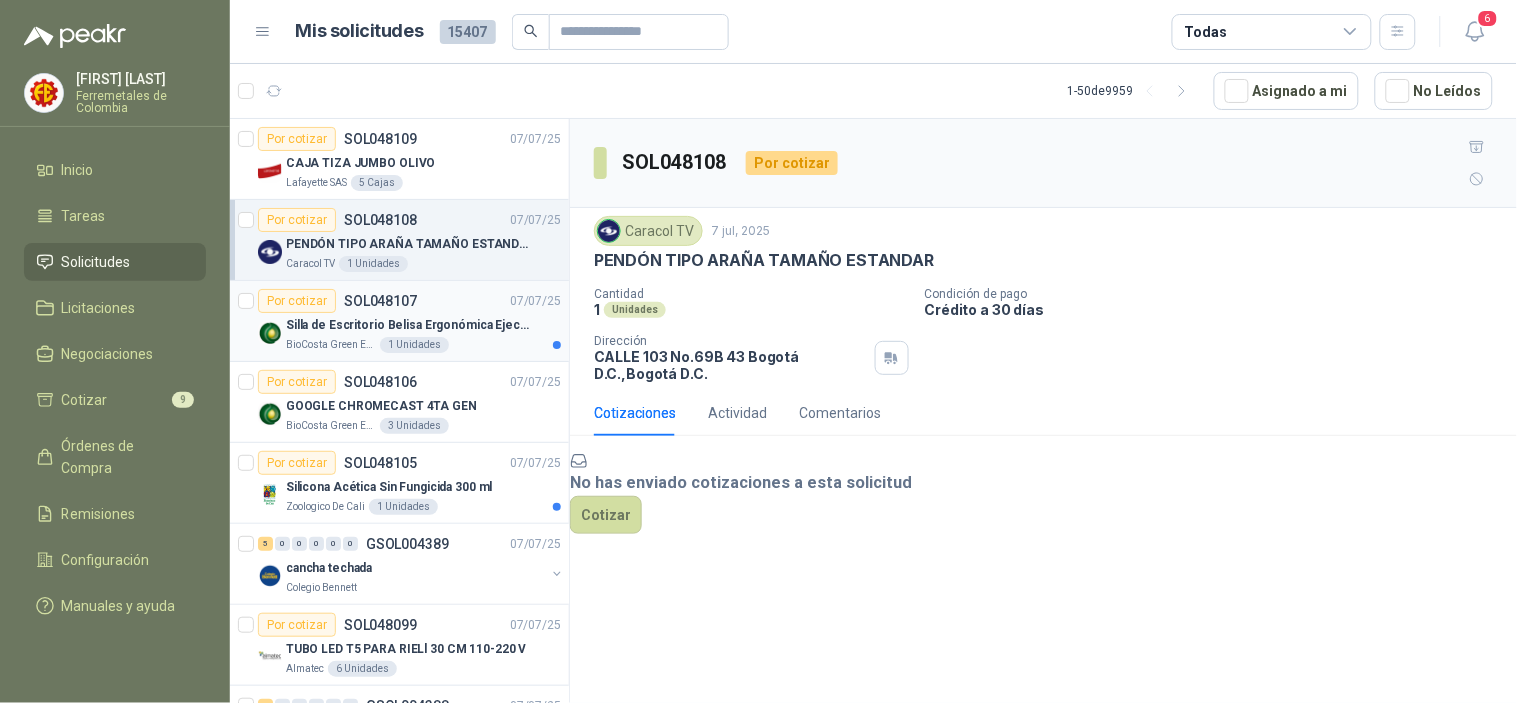 click on "Silla de Escritorio Belisa Ergonómica Ejecutiva Giratoria Negra con Base Cromada" at bounding box center [410, 325] 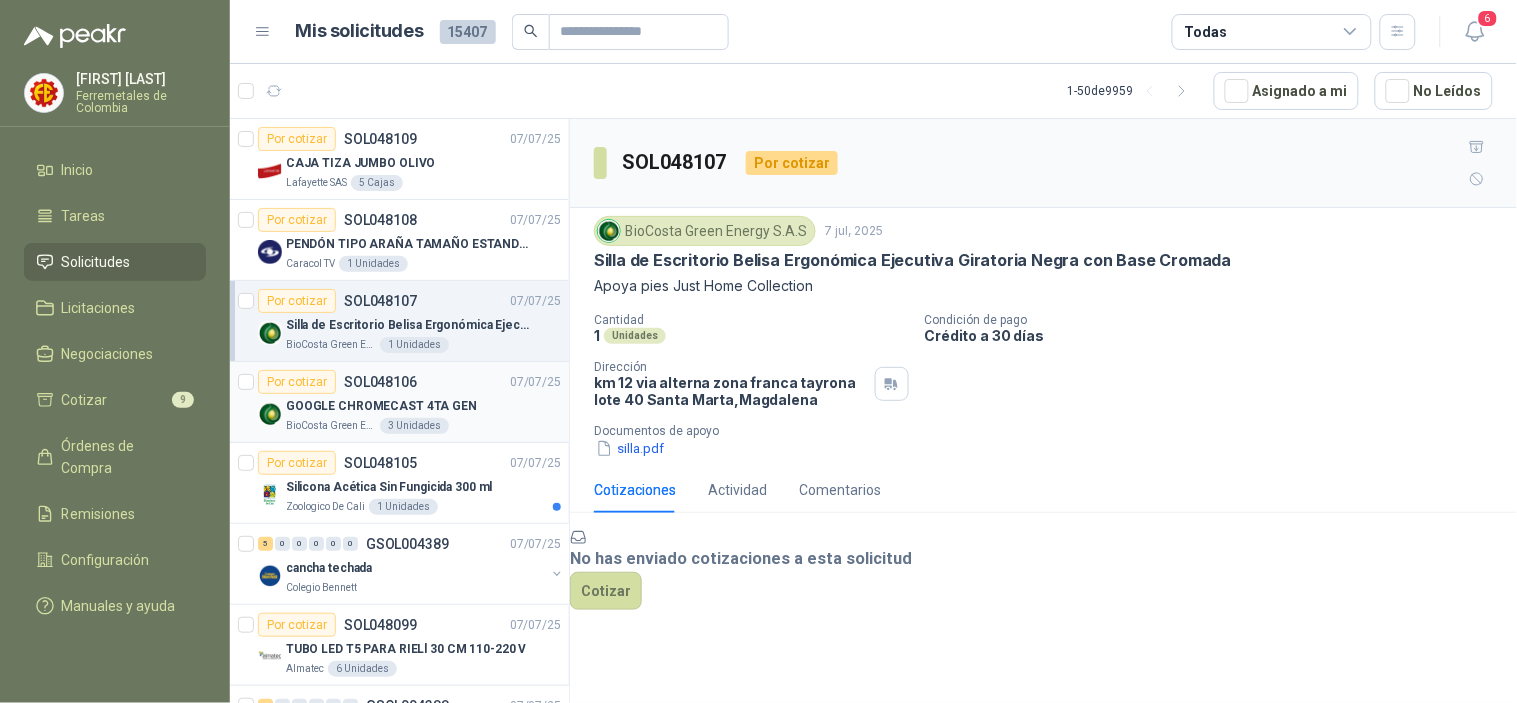 click on "GOOGLE CHROMECAST 4TA GEN" at bounding box center (381, 406) 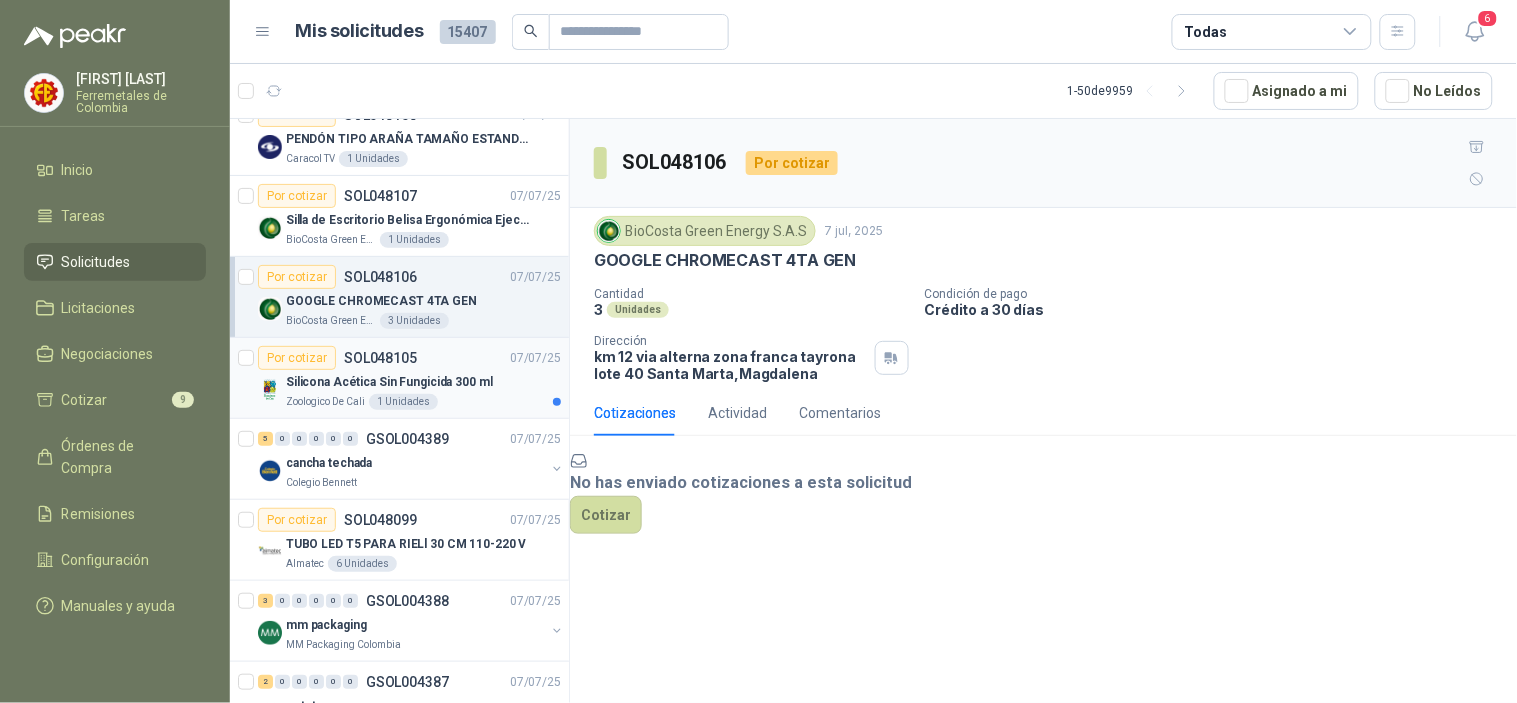 scroll, scrollTop: 111, scrollLeft: 0, axis: vertical 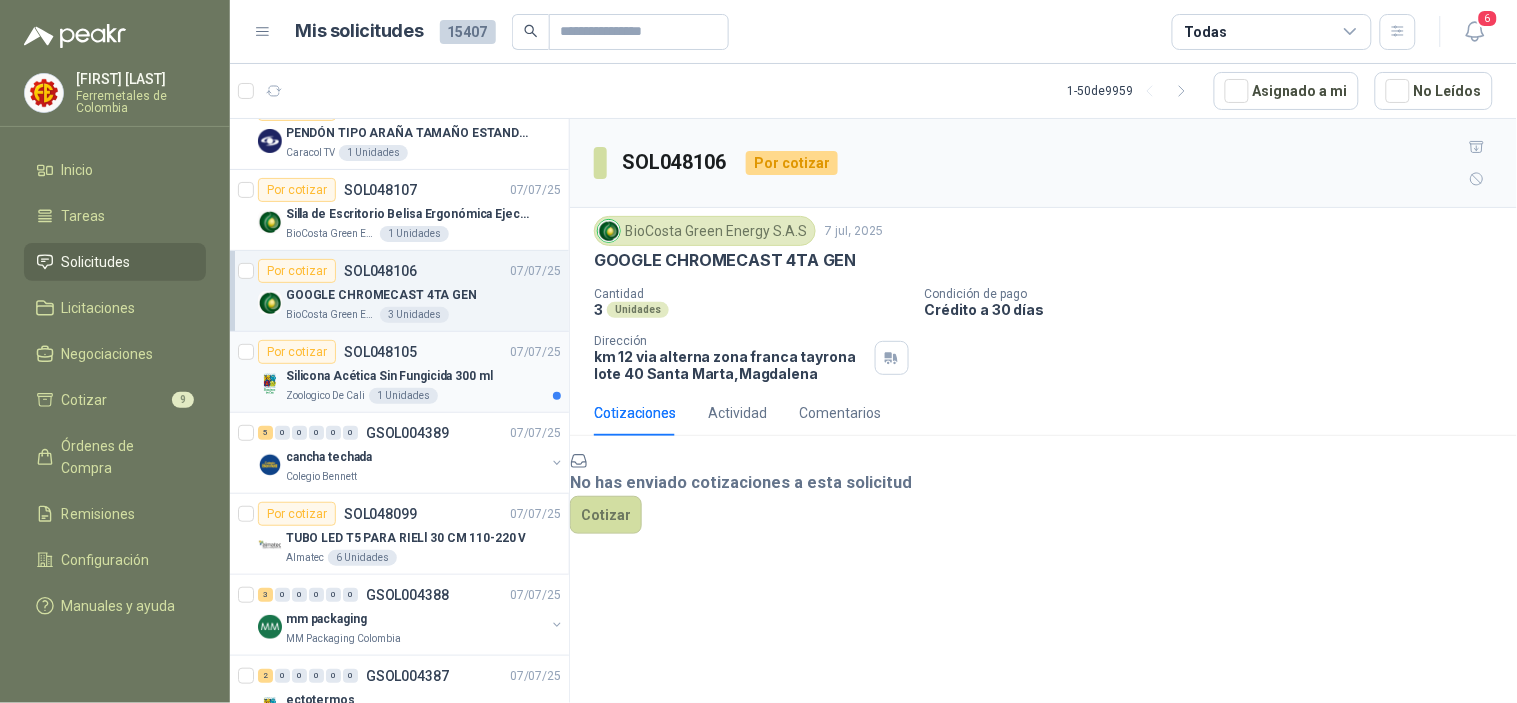 click on "Silicona Acética Sin Fungicida 300 ml" at bounding box center (389, 376) 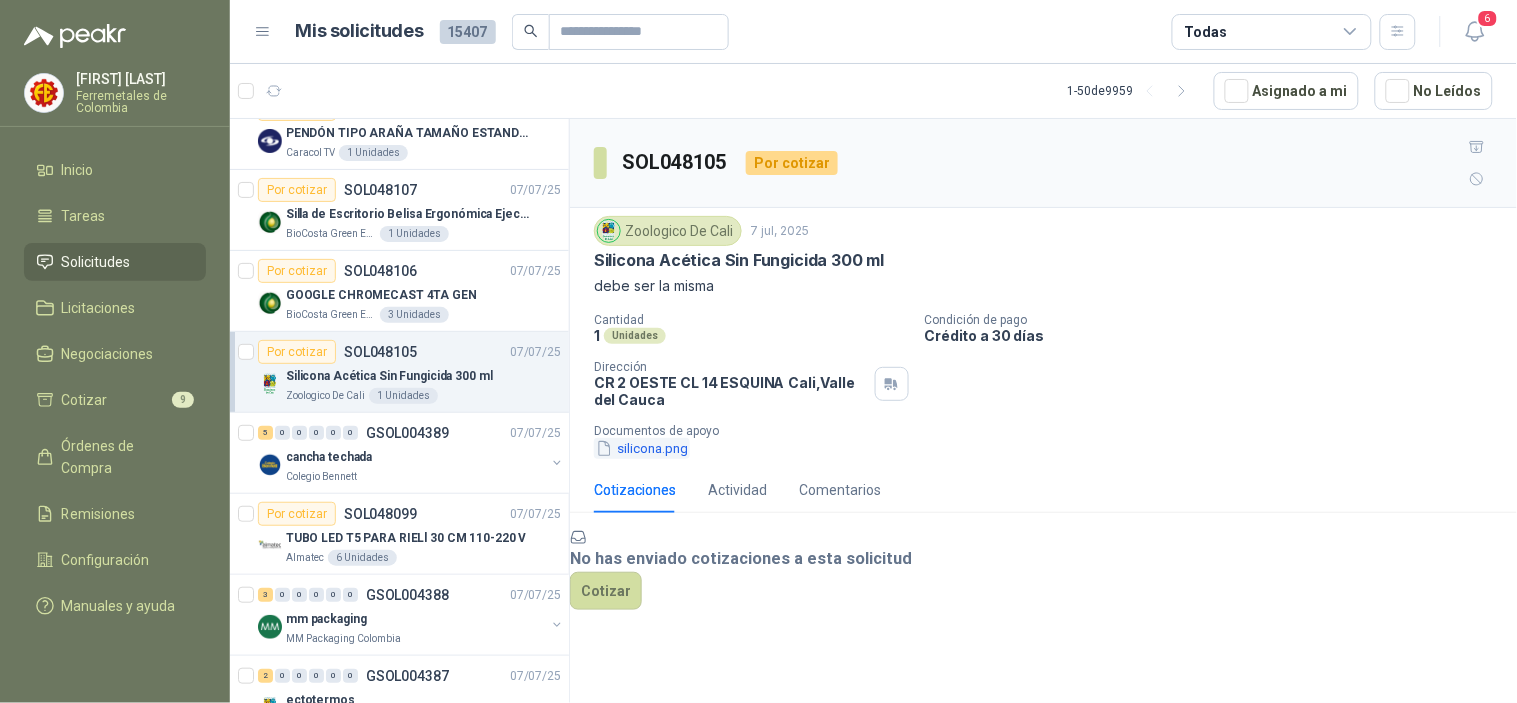 click on "silicona.png" at bounding box center (642, 448) 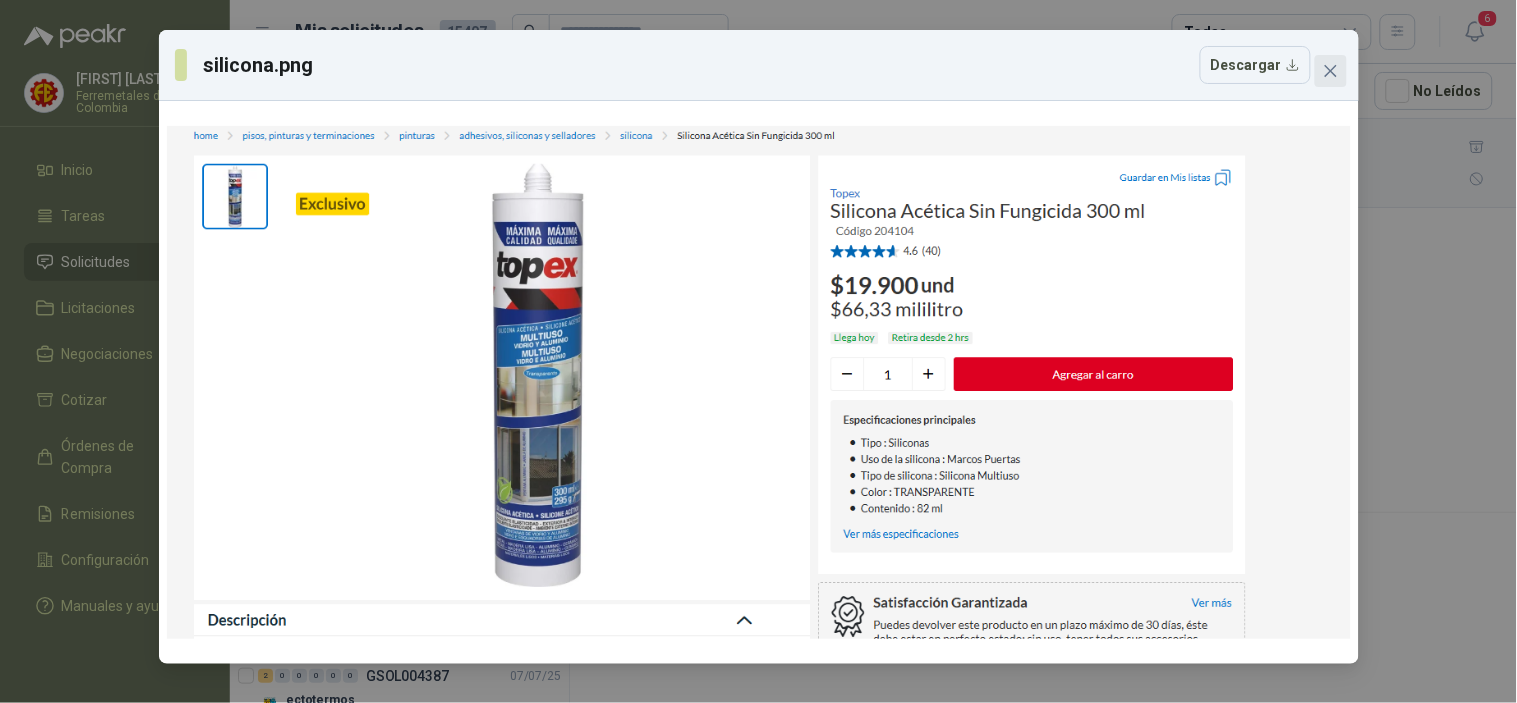 click at bounding box center (1331, 71) 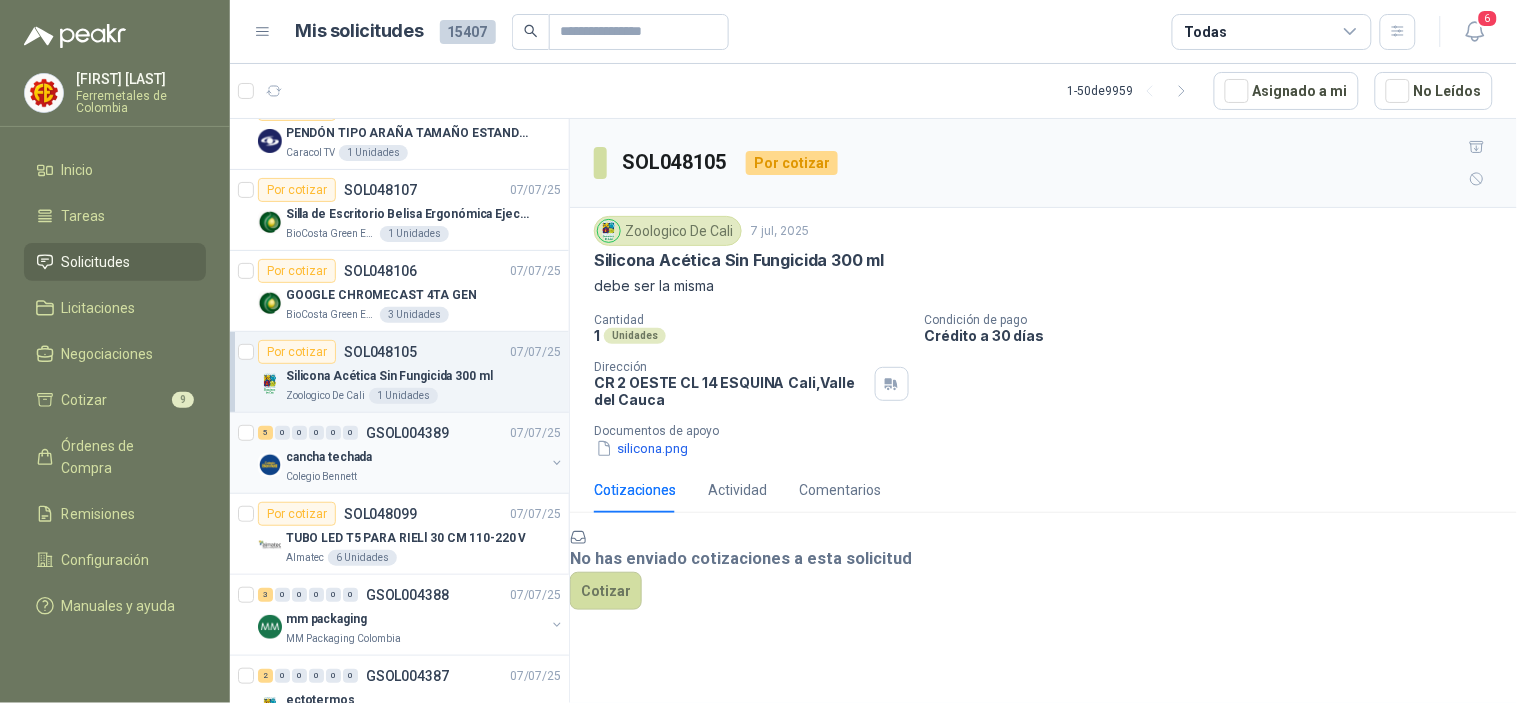 click on "cancha techada" at bounding box center [415, 457] 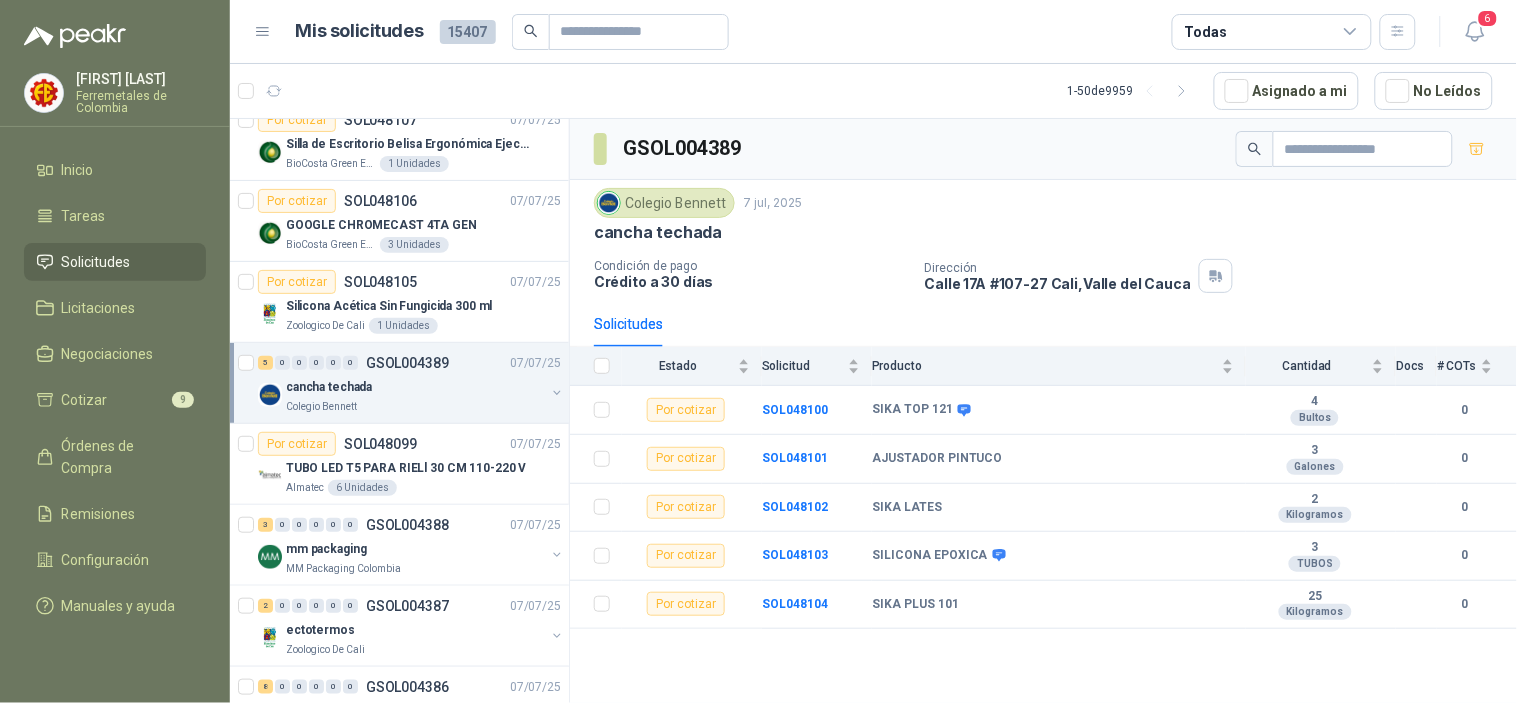 scroll, scrollTop: 222, scrollLeft: 0, axis: vertical 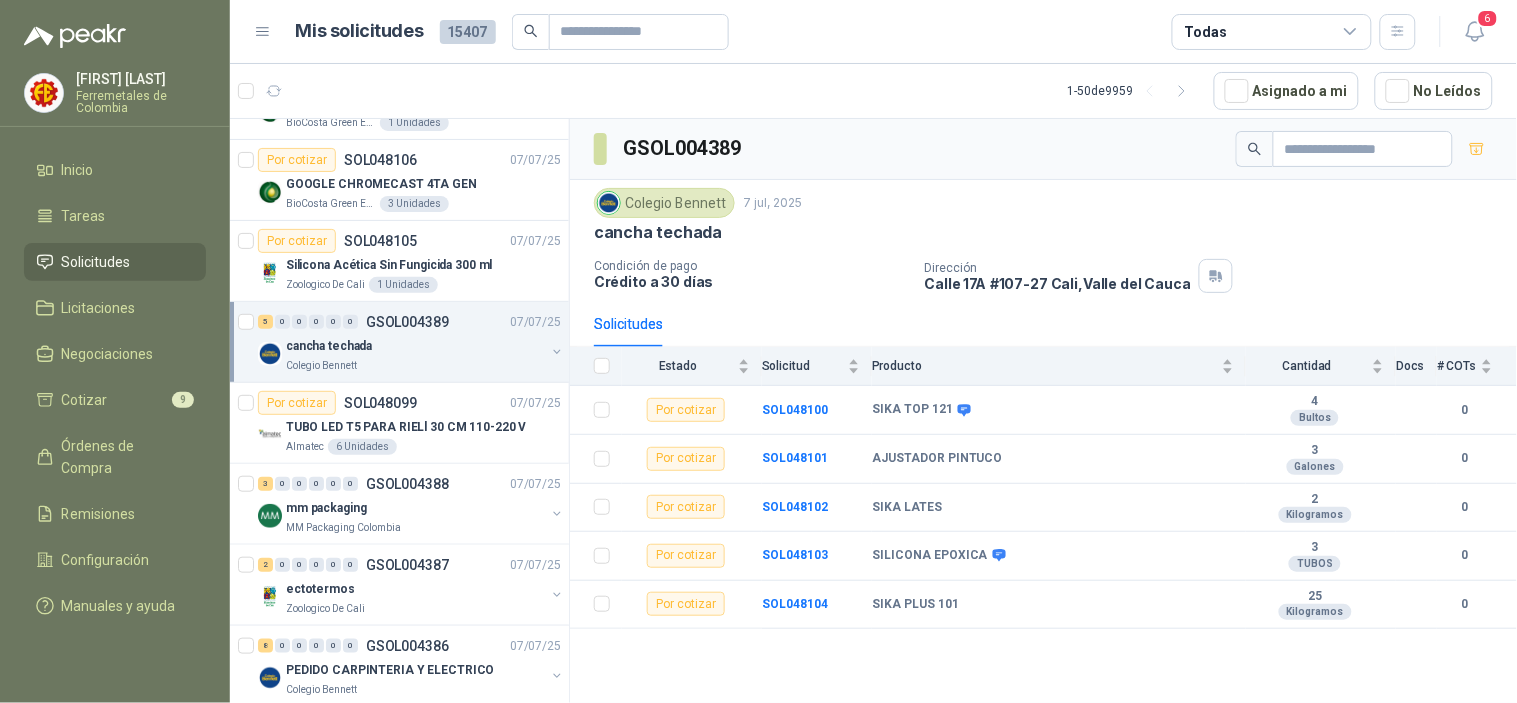 click on "TUBO LED T5 PARA RIELl 30 CM 110-220 V" at bounding box center (406, 427) 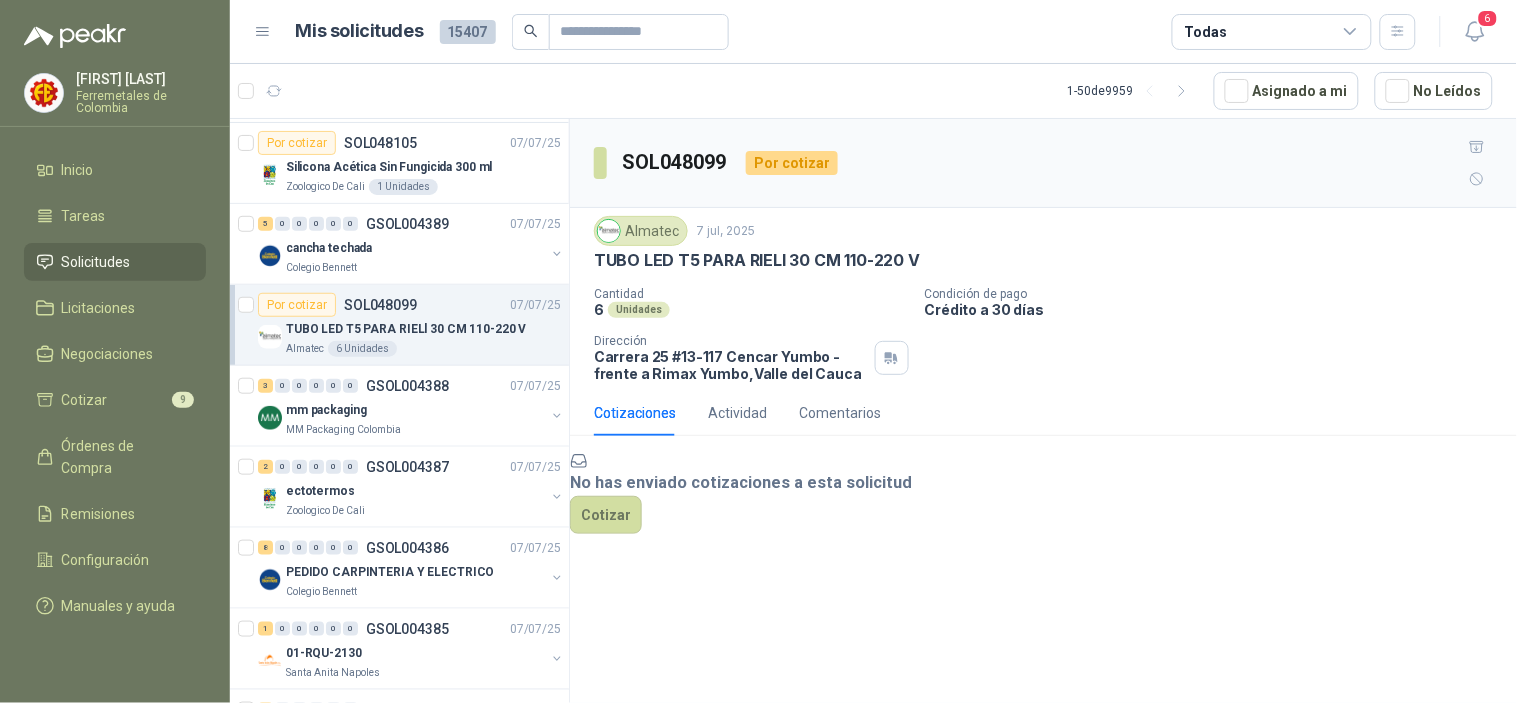 scroll, scrollTop: 333, scrollLeft: 0, axis: vertical 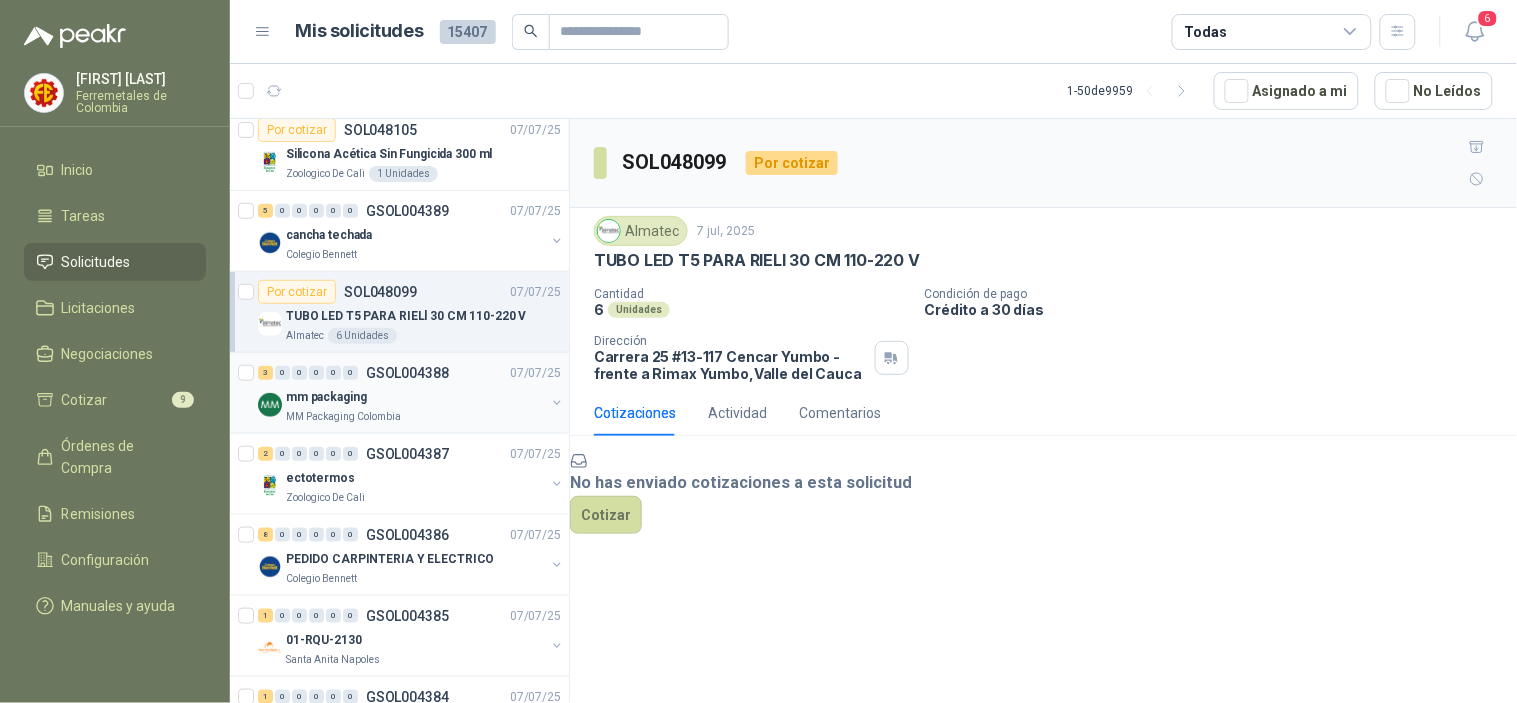 click on "MM Packaging Colombia" at bounding box center (415, 417) 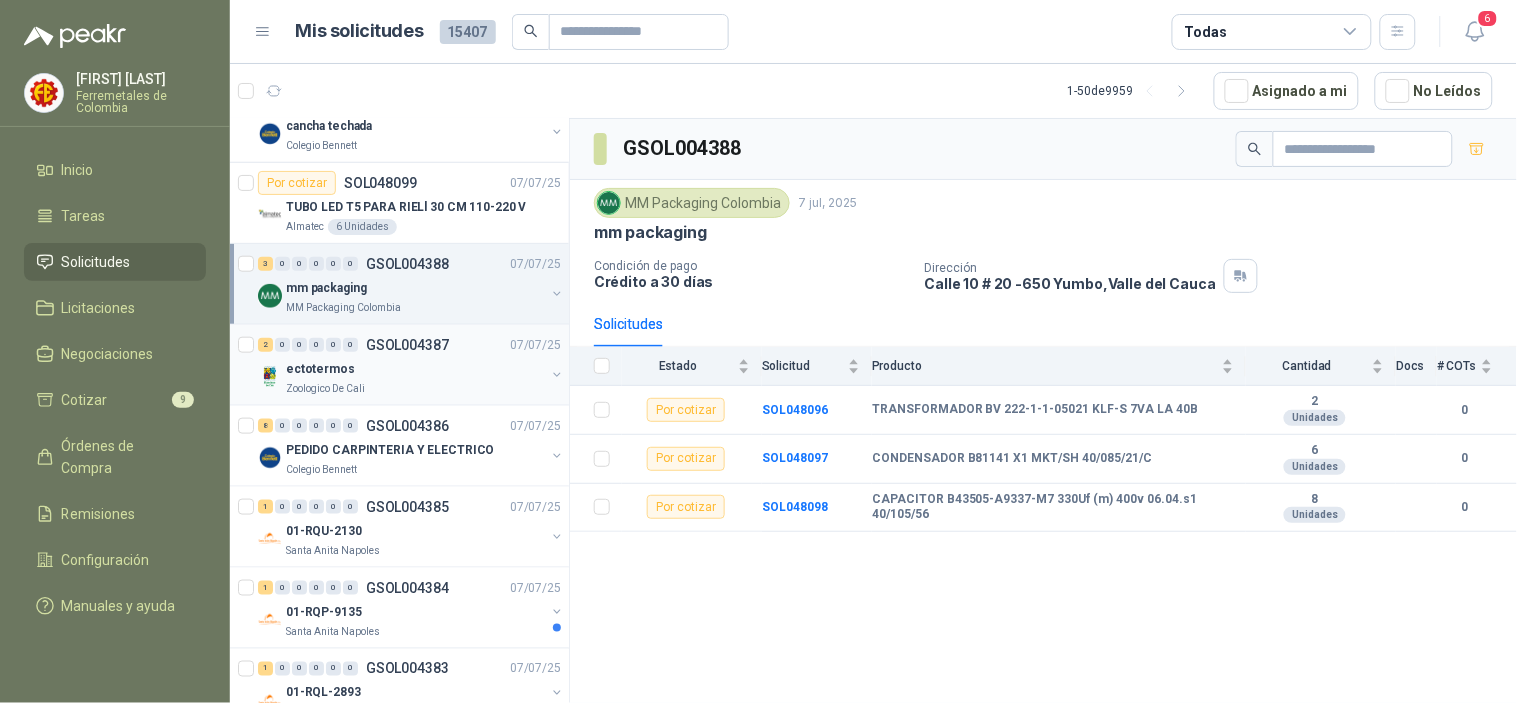 scroll, scrollTop: 444, scrollLeft: 0, axis: vertical 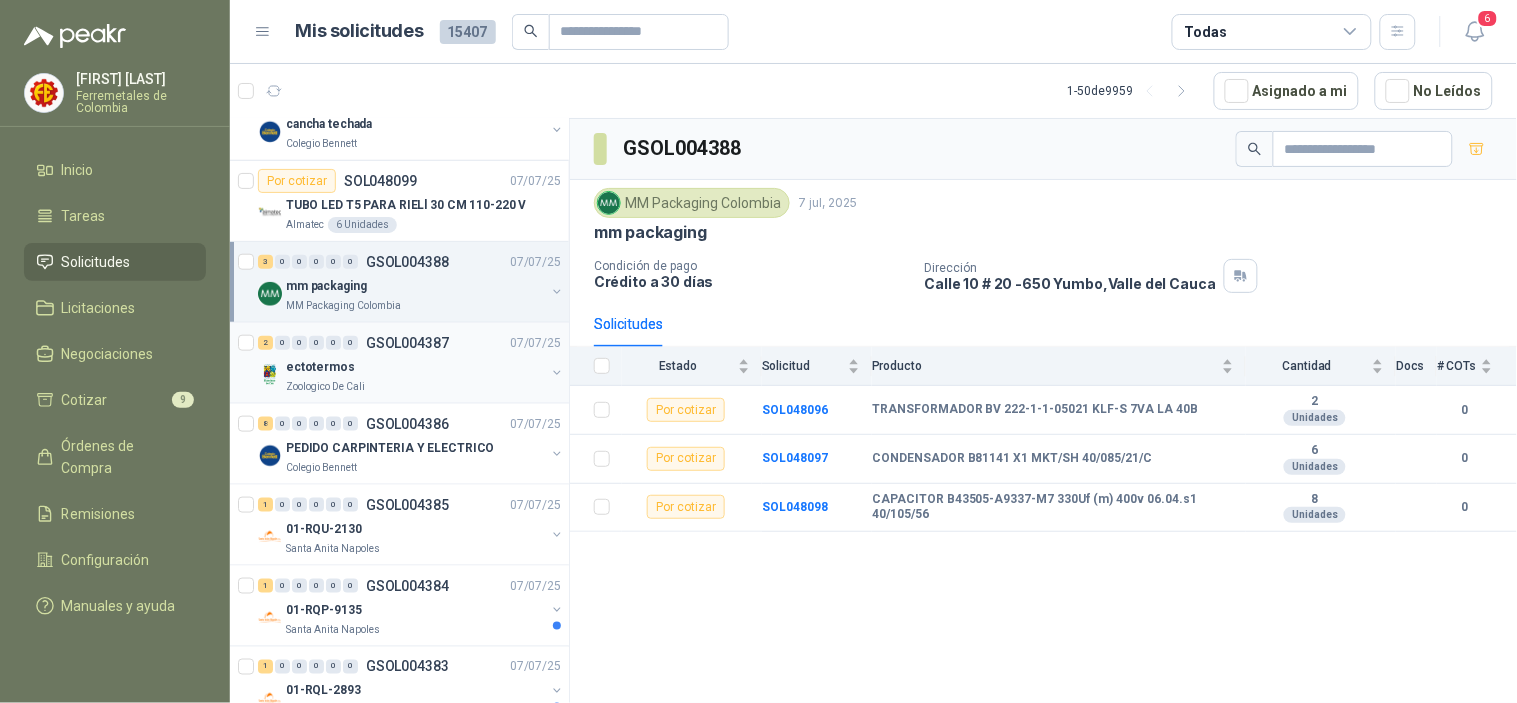 click on "ectotermos" at bounding box center [415, 367] 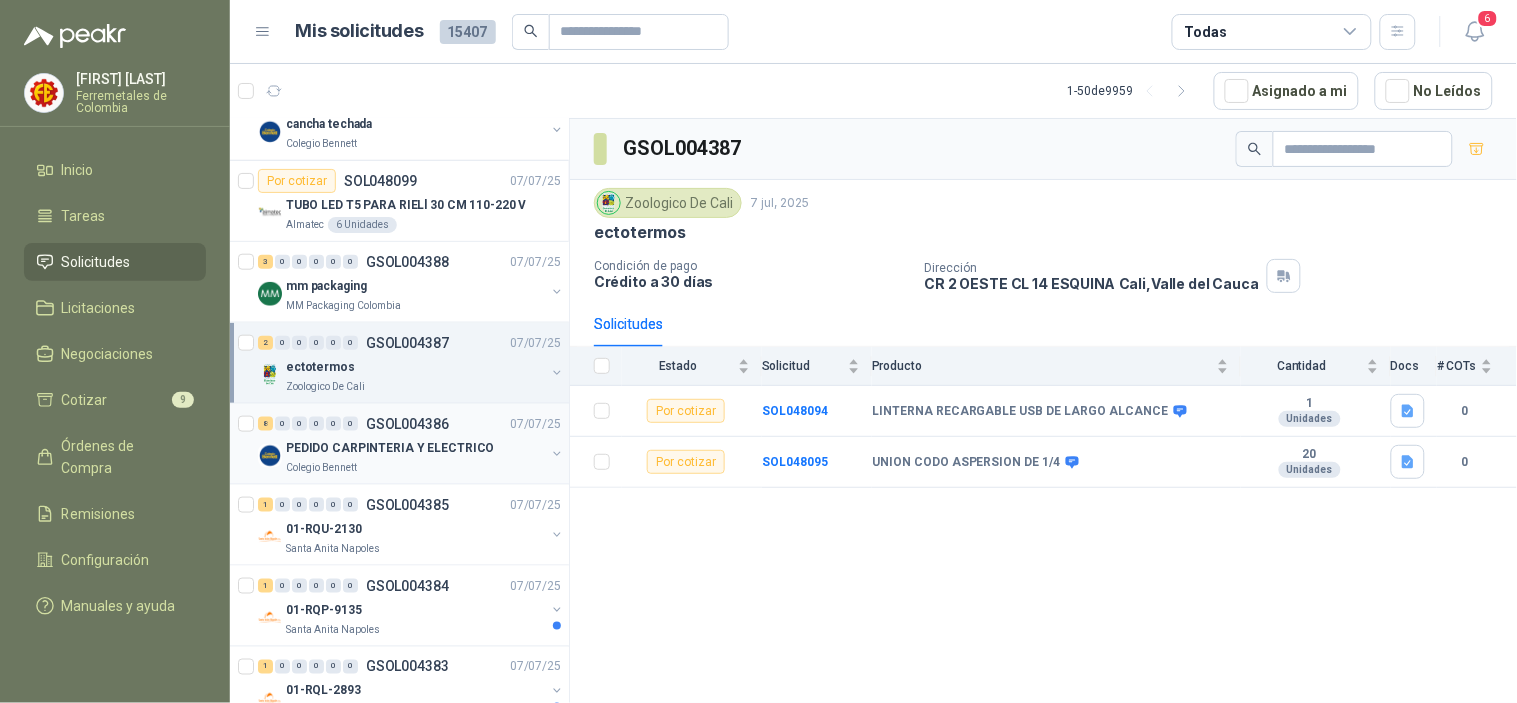 click on "PEDIDO CARPINTERIA Y ELECTRICO" at bounding box center (390, 448) 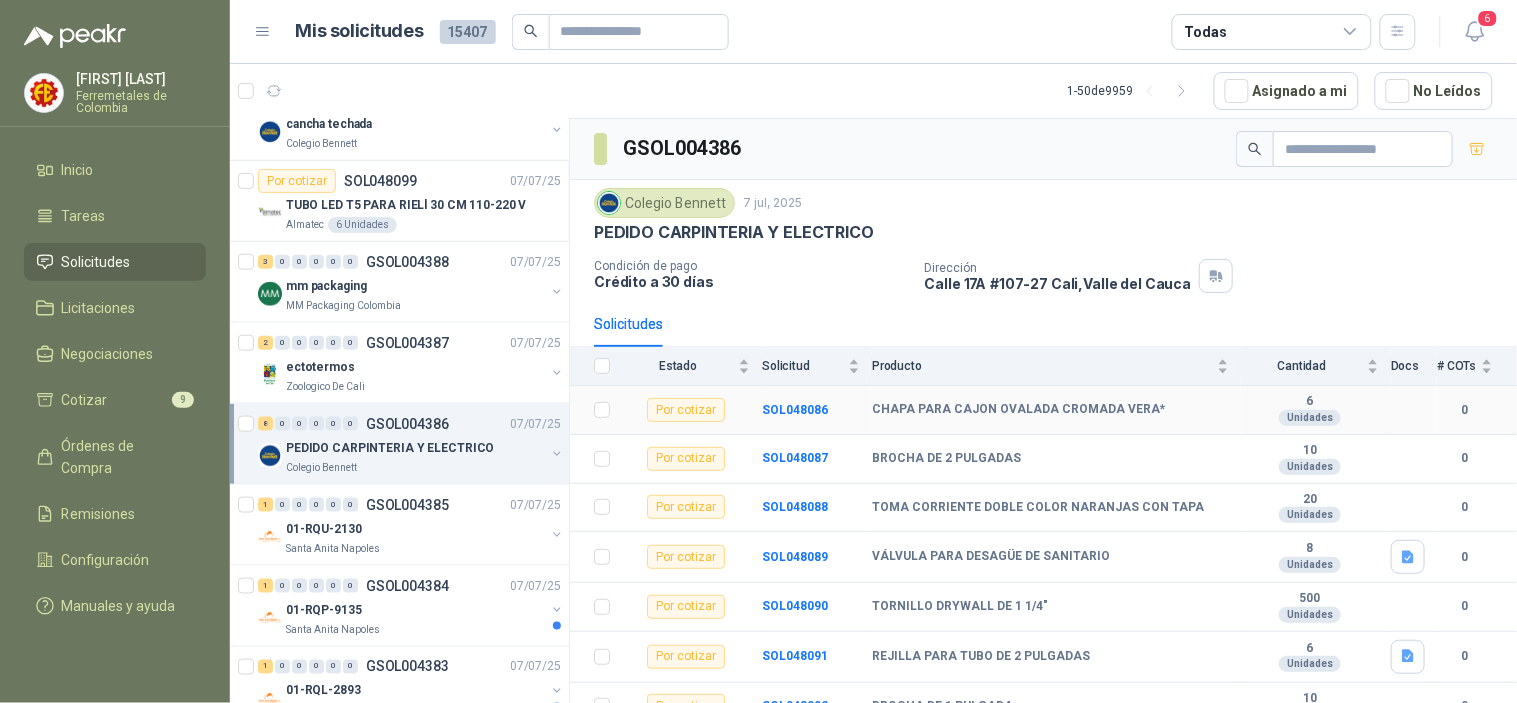 scroll, scrollTop: 73, scrollLeft: 0, axis: vertical 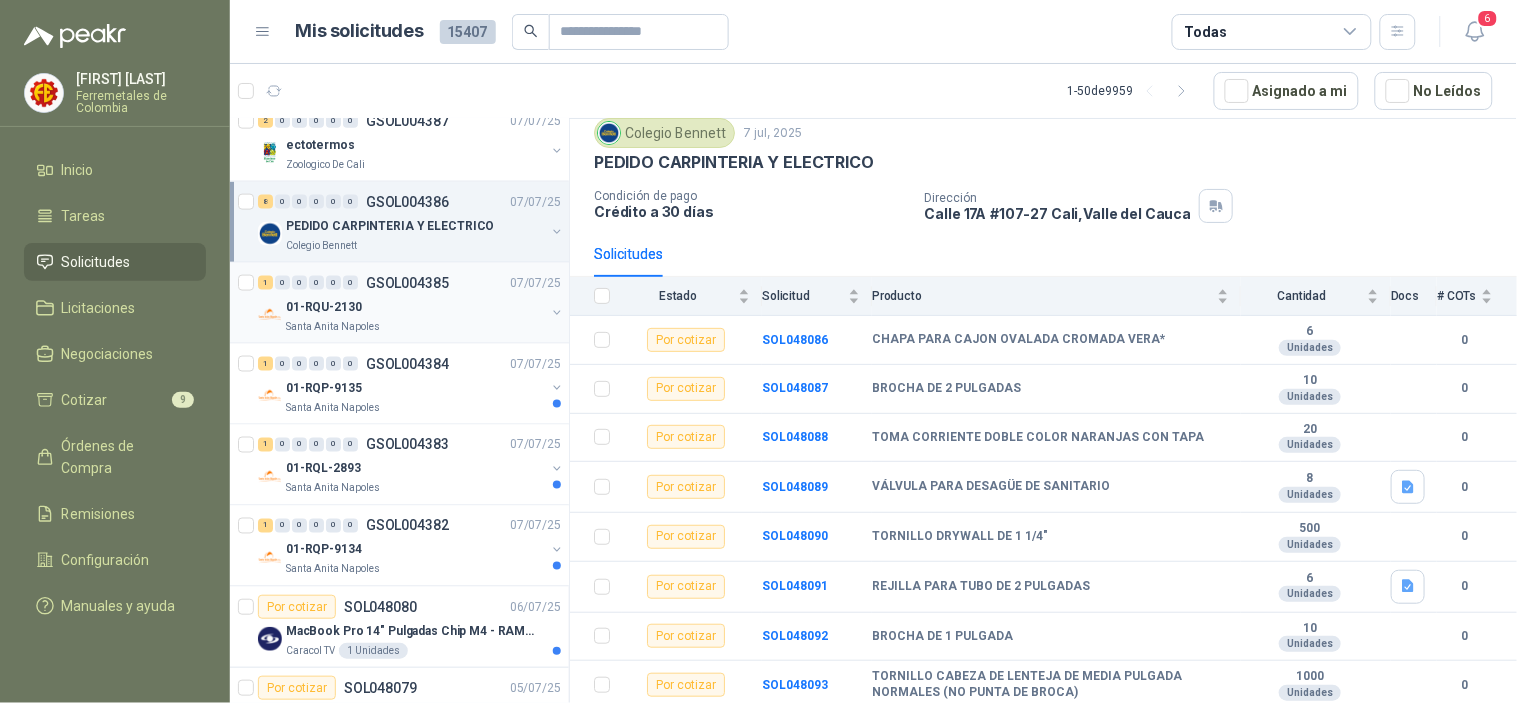 click on "Santa Anita Napoles" at bounding box center (415, 327) 